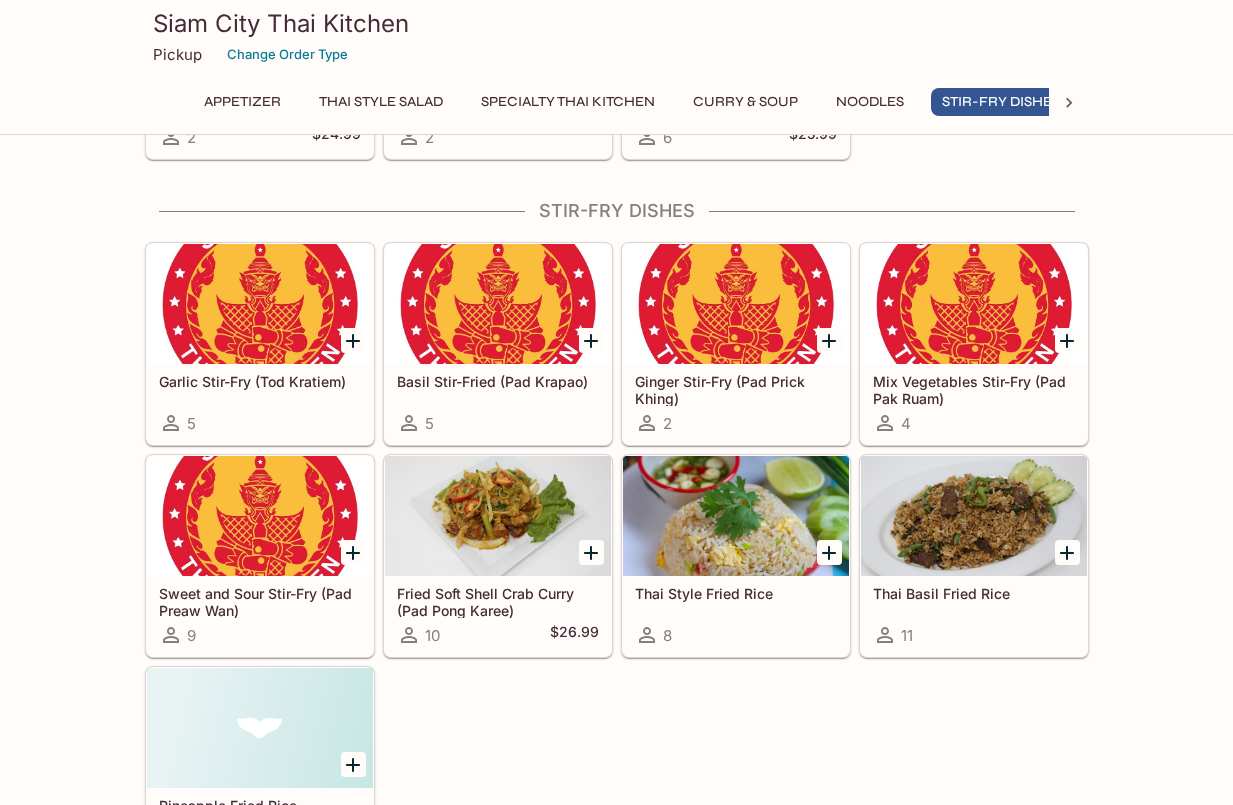 scroll, scrollTop: 2833, scrollLeft: 0, axis: vertical 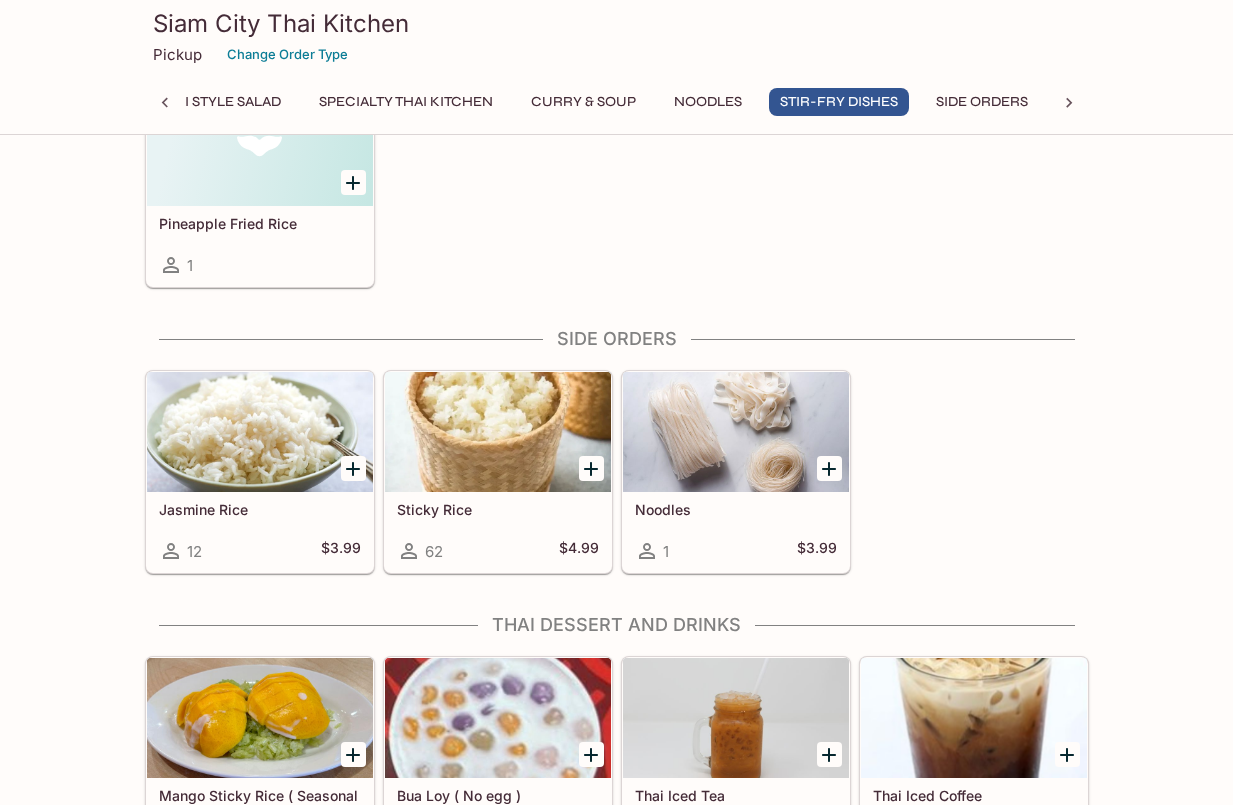 click on "Specialty Thai Kitchen" at bounding box center (406, 102) 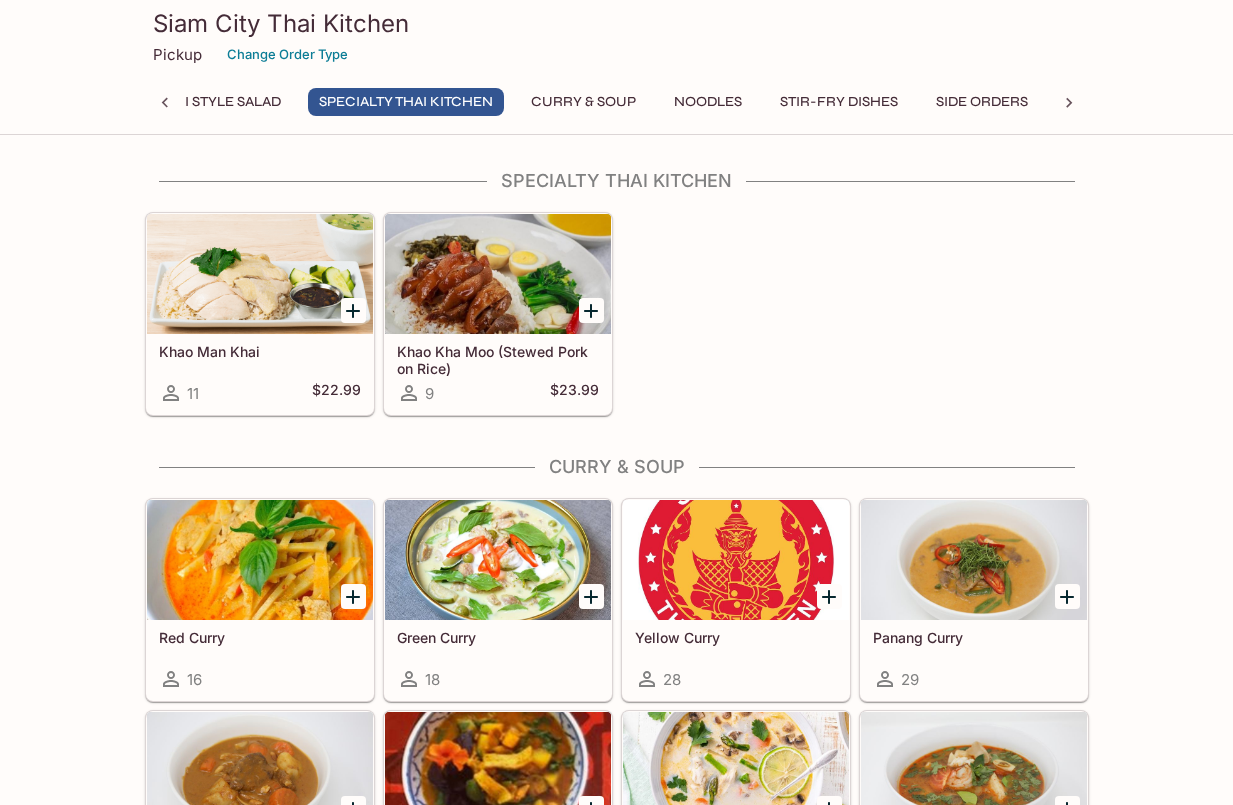 scroll, scrollTop: 1147, scrollLeft: 0, axis: vertical 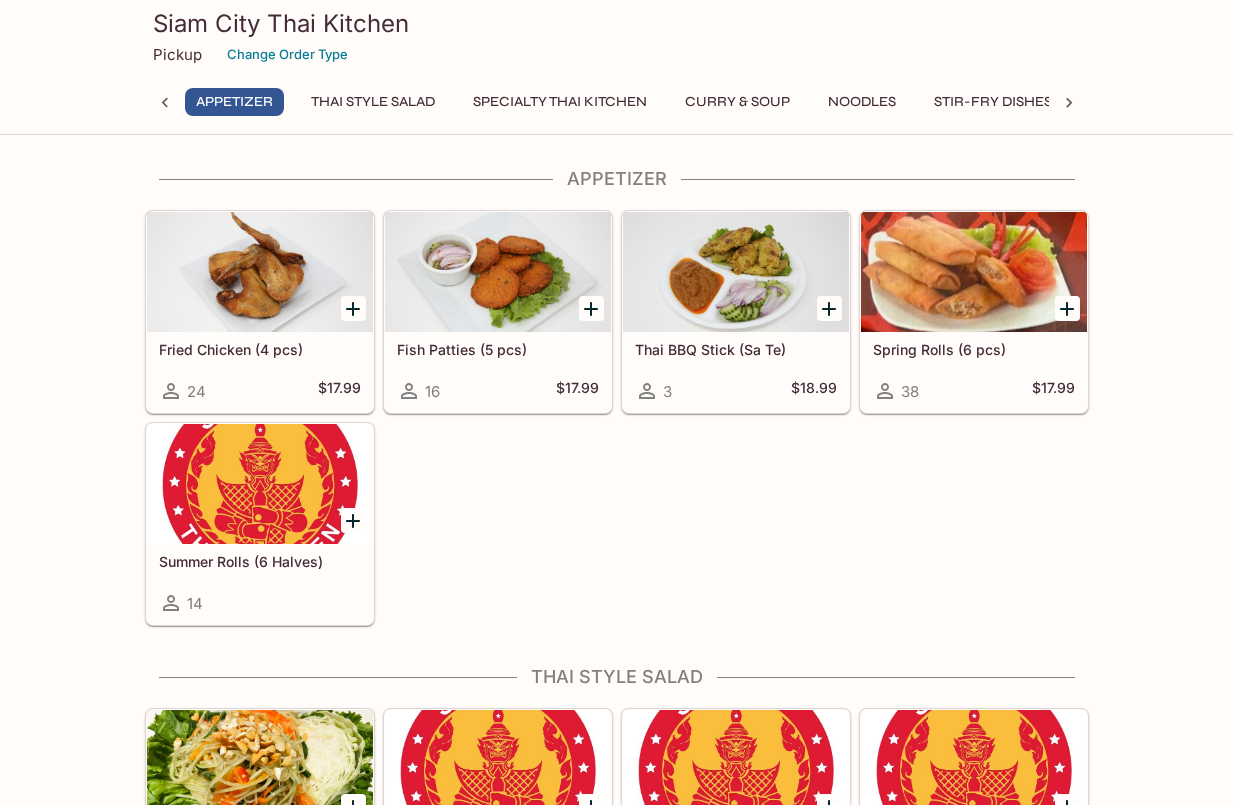 click 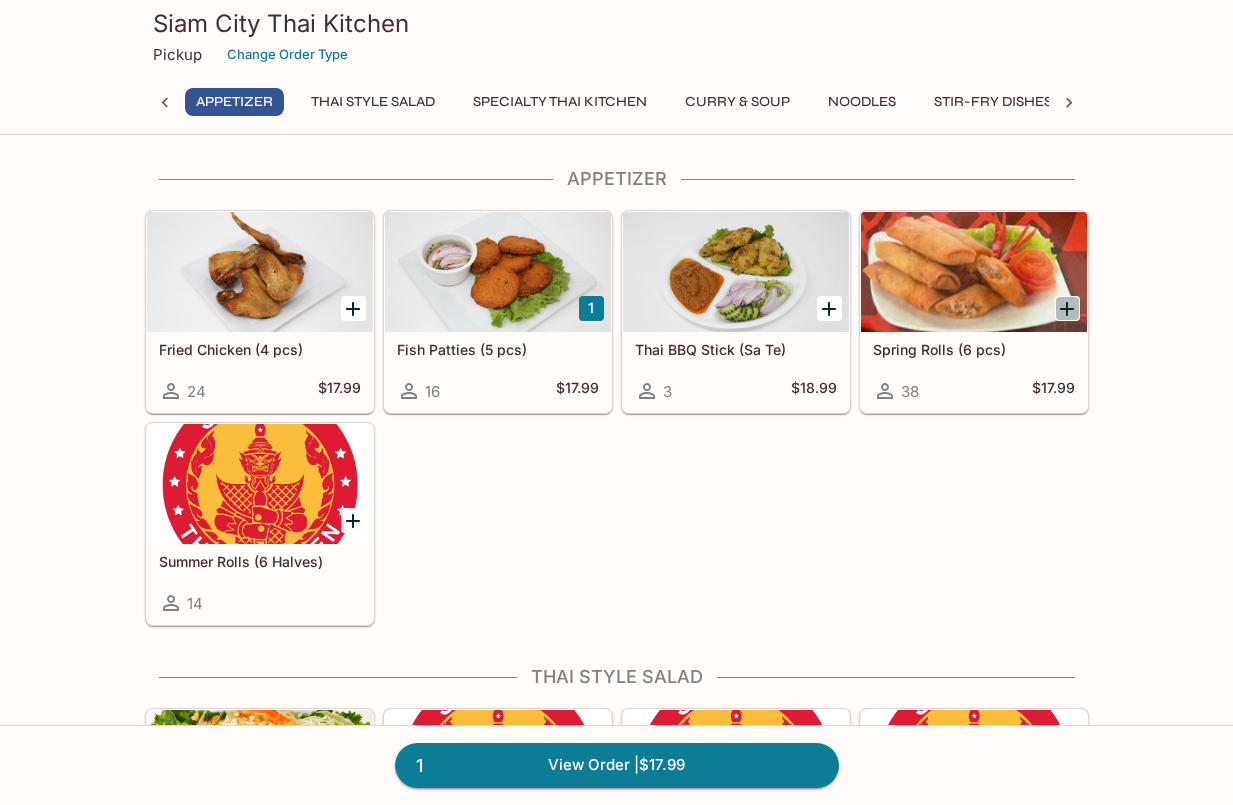 click 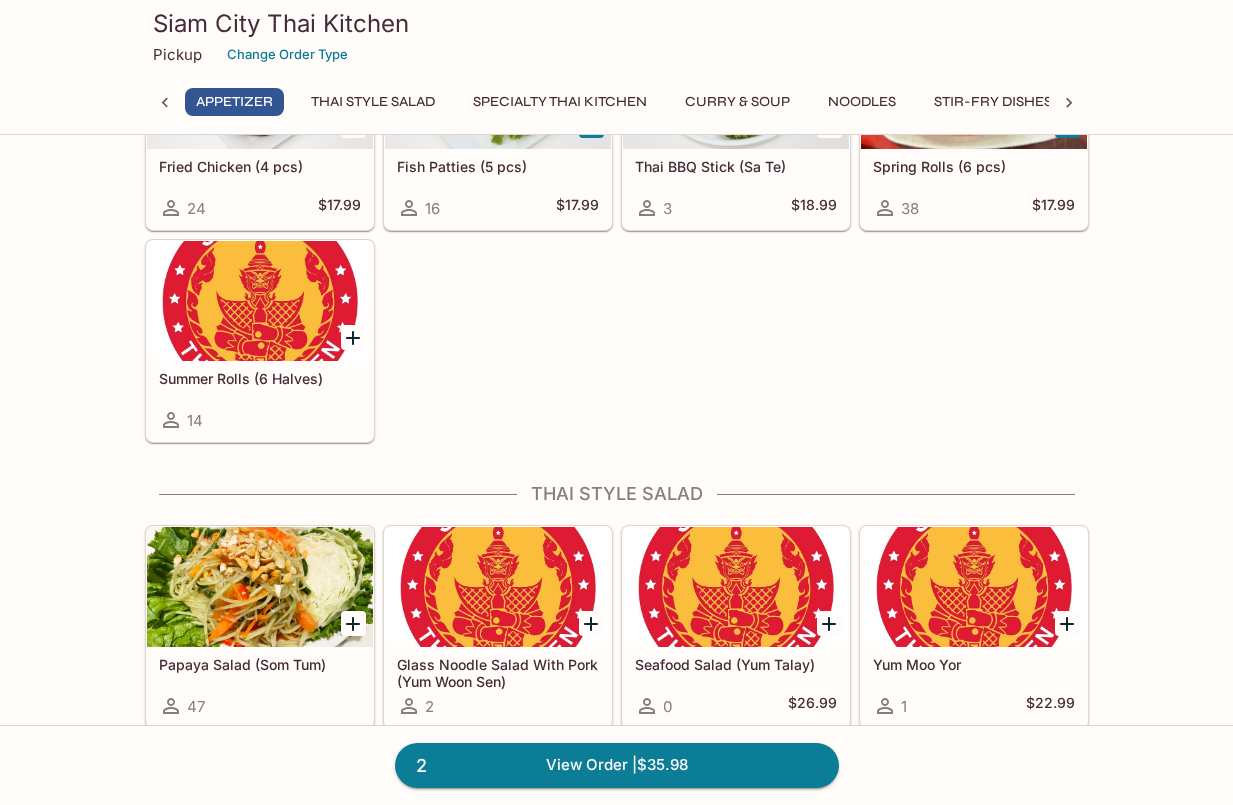 scroll, scrollTop: 200, scrollLeft: 0, axis: vertical 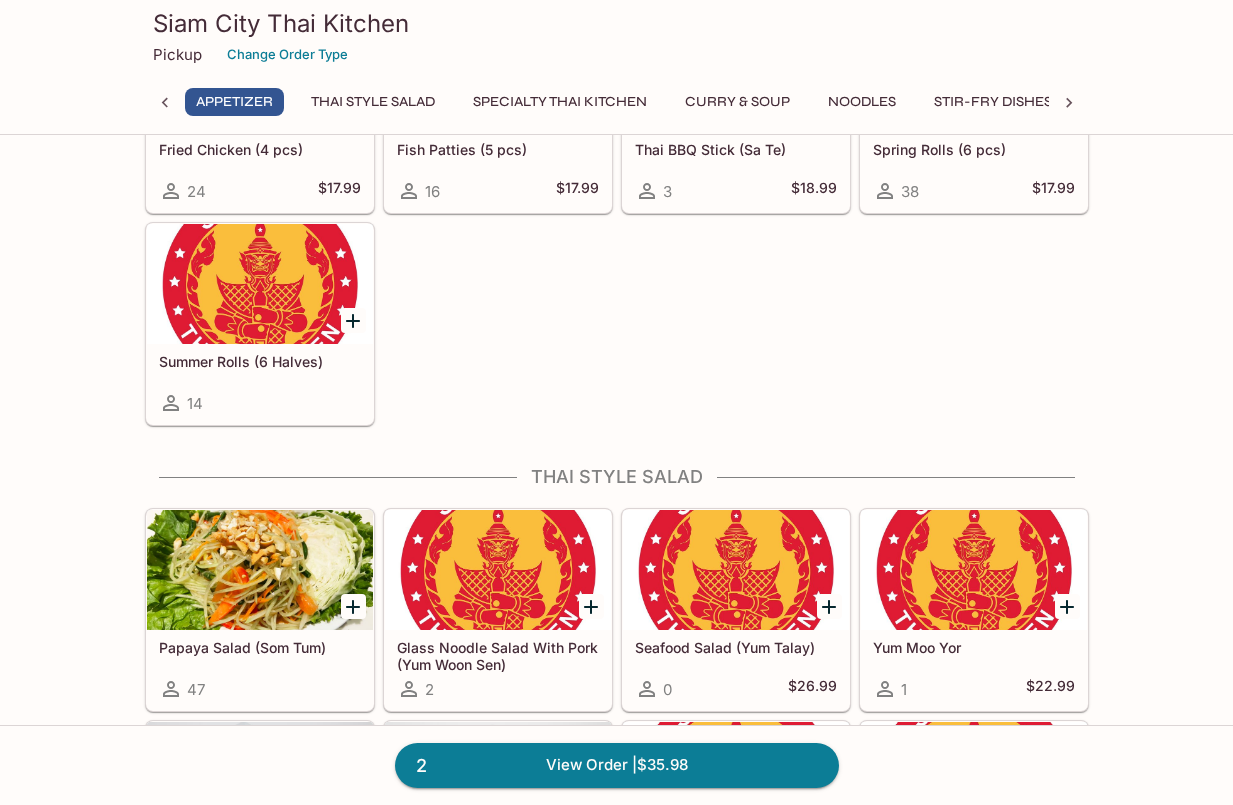click 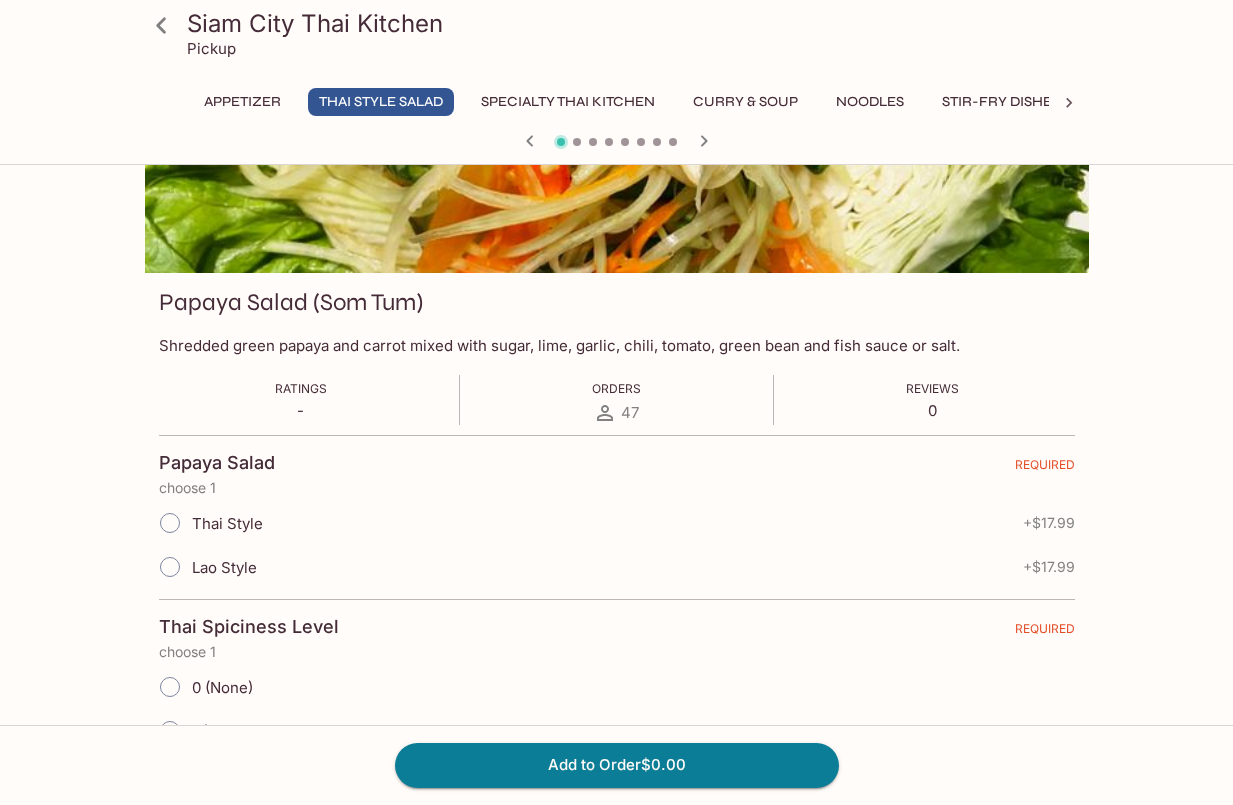 scroll, scrollTop: 367, scrollLeft: 0, axis: vertical 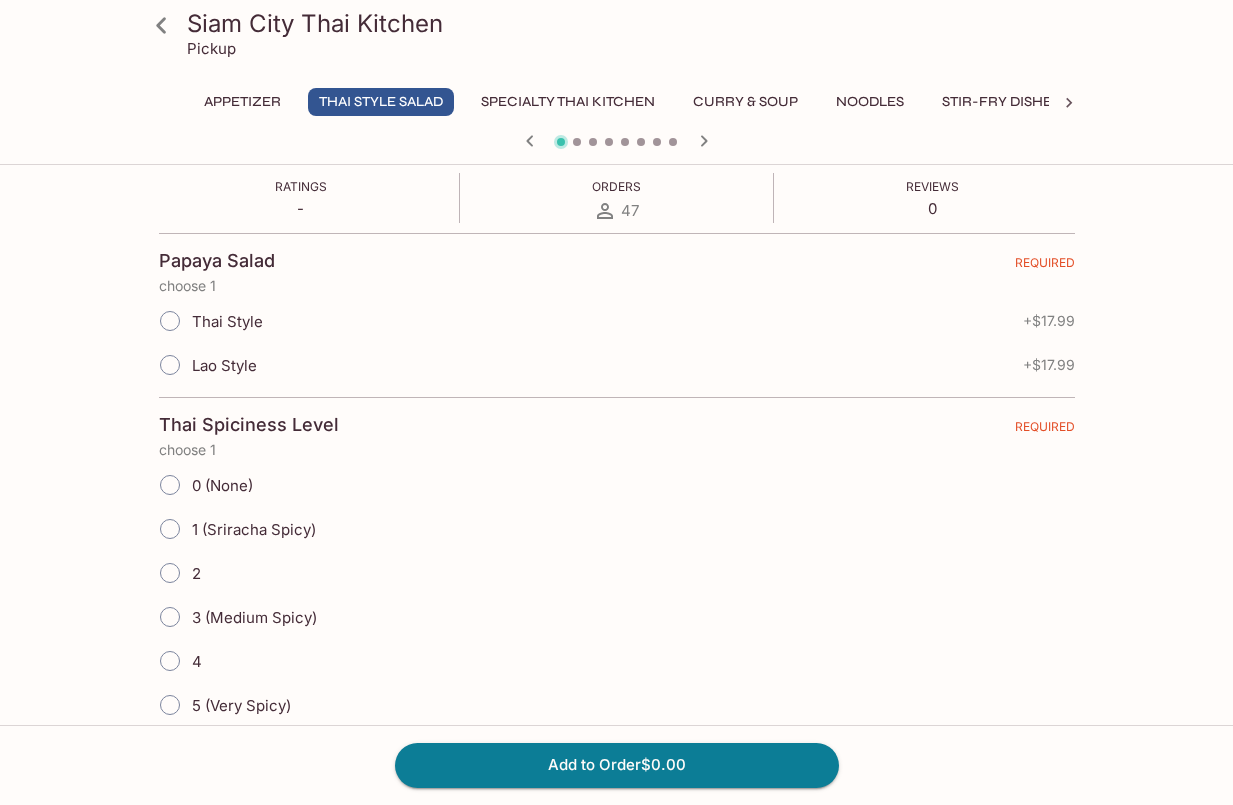 click on "Thai Style" at bounding box center (227, 321) 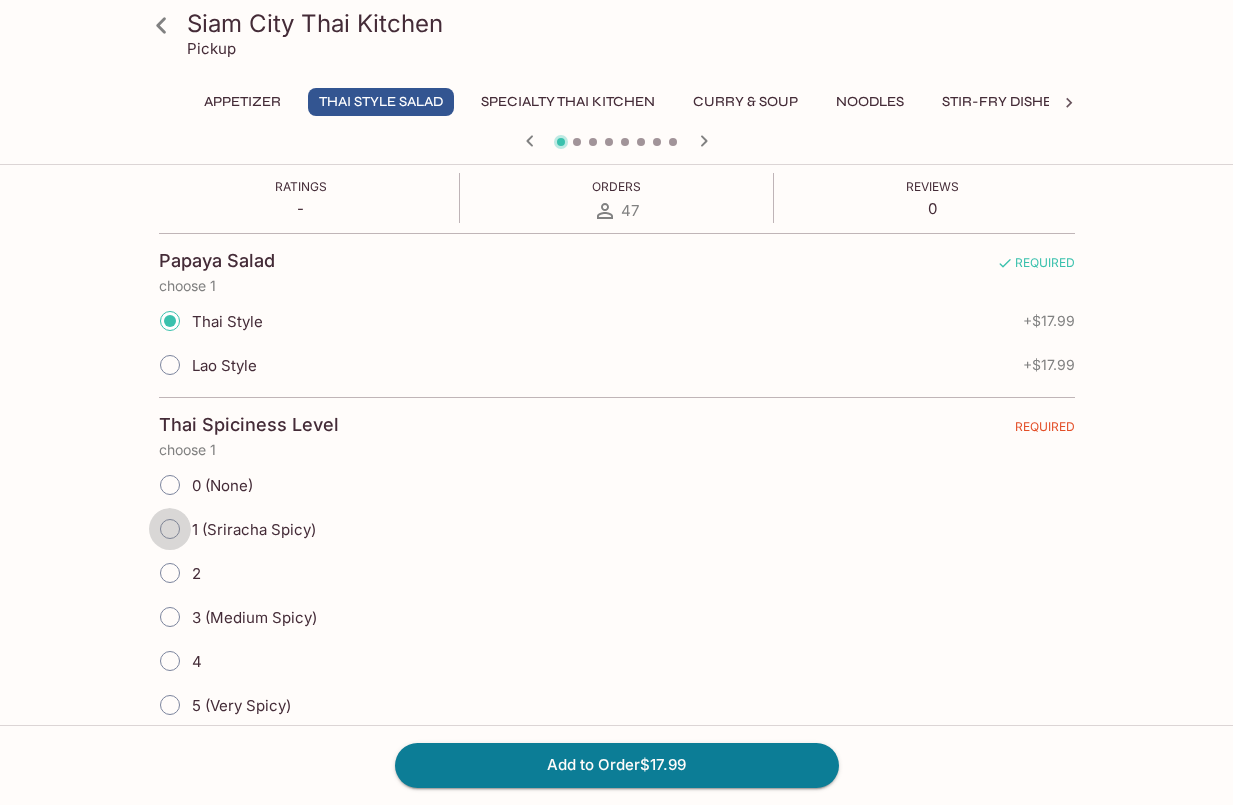 click on "1 (Sriracha Spicy)" at bounding box center [170, 529] 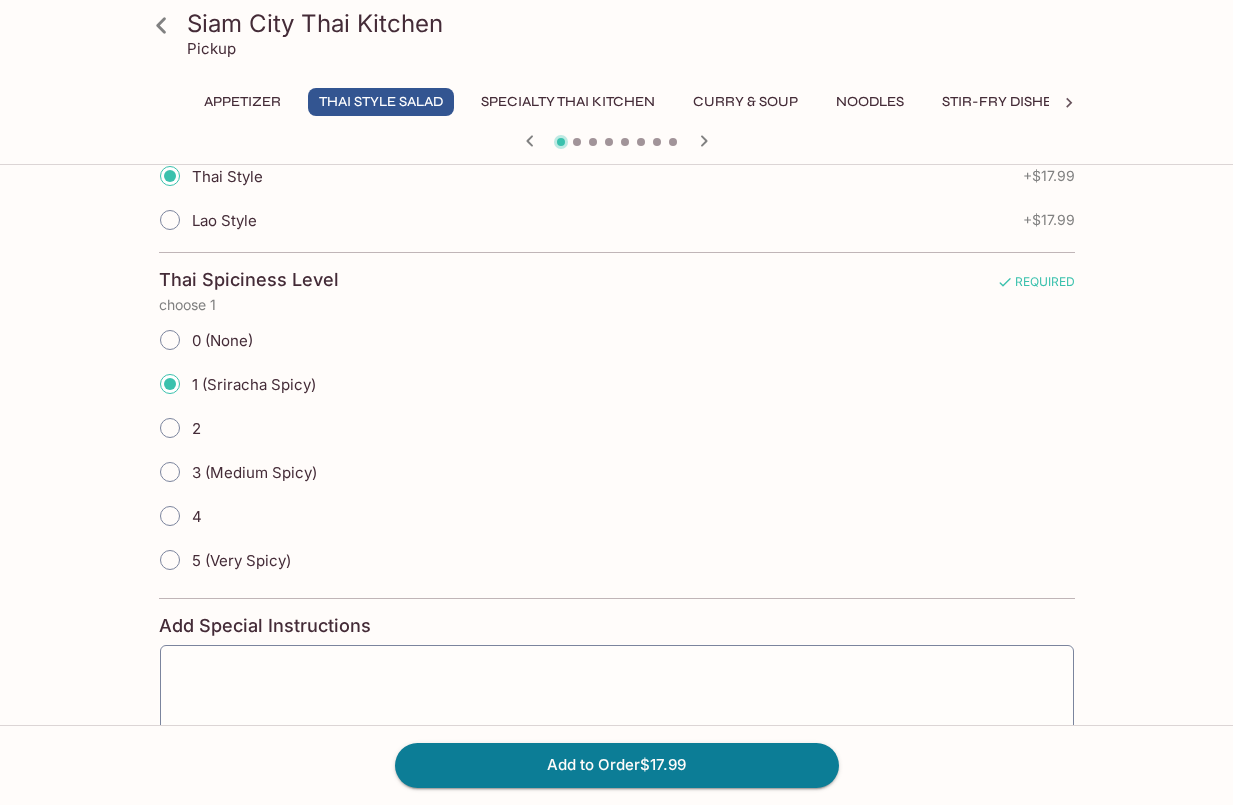 scroll, scrollTop: 649, scrollLeft: 0, axis: vertical 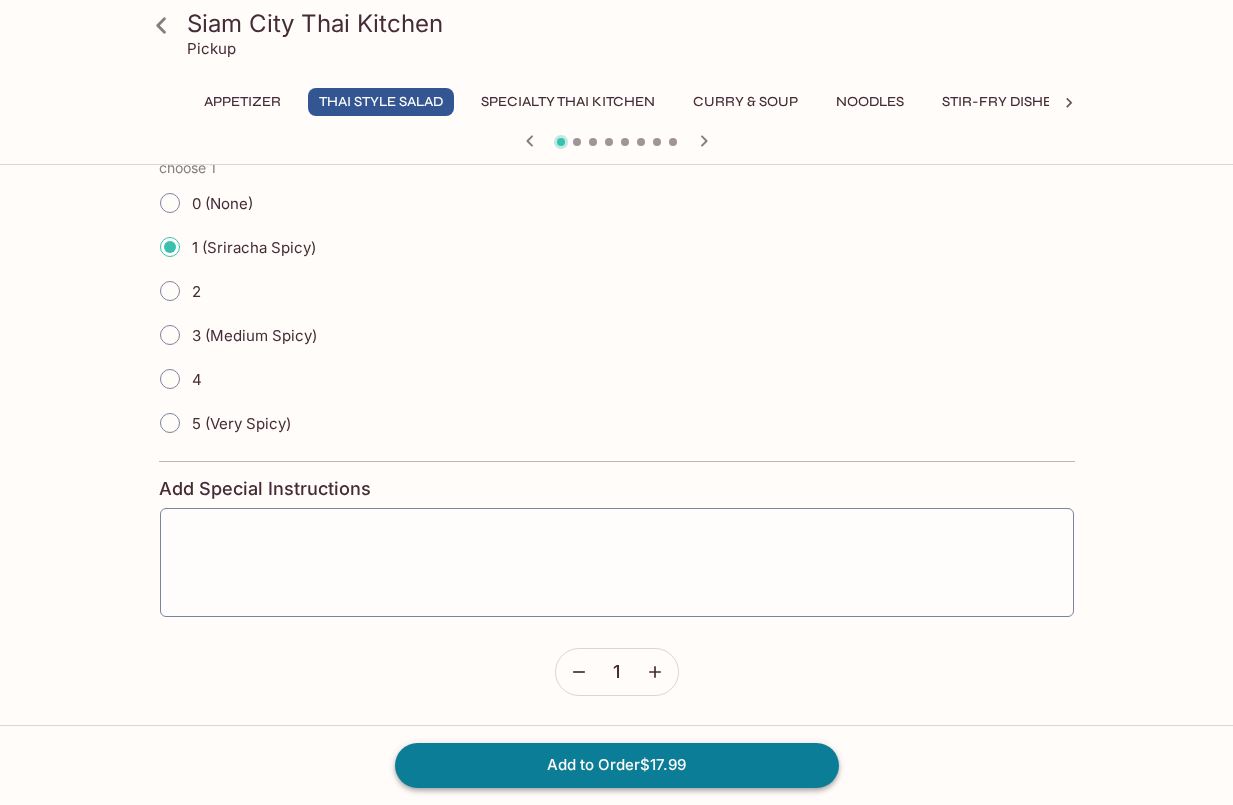 click on "Add to Order  $17.99" at bounding box center (617, 765) 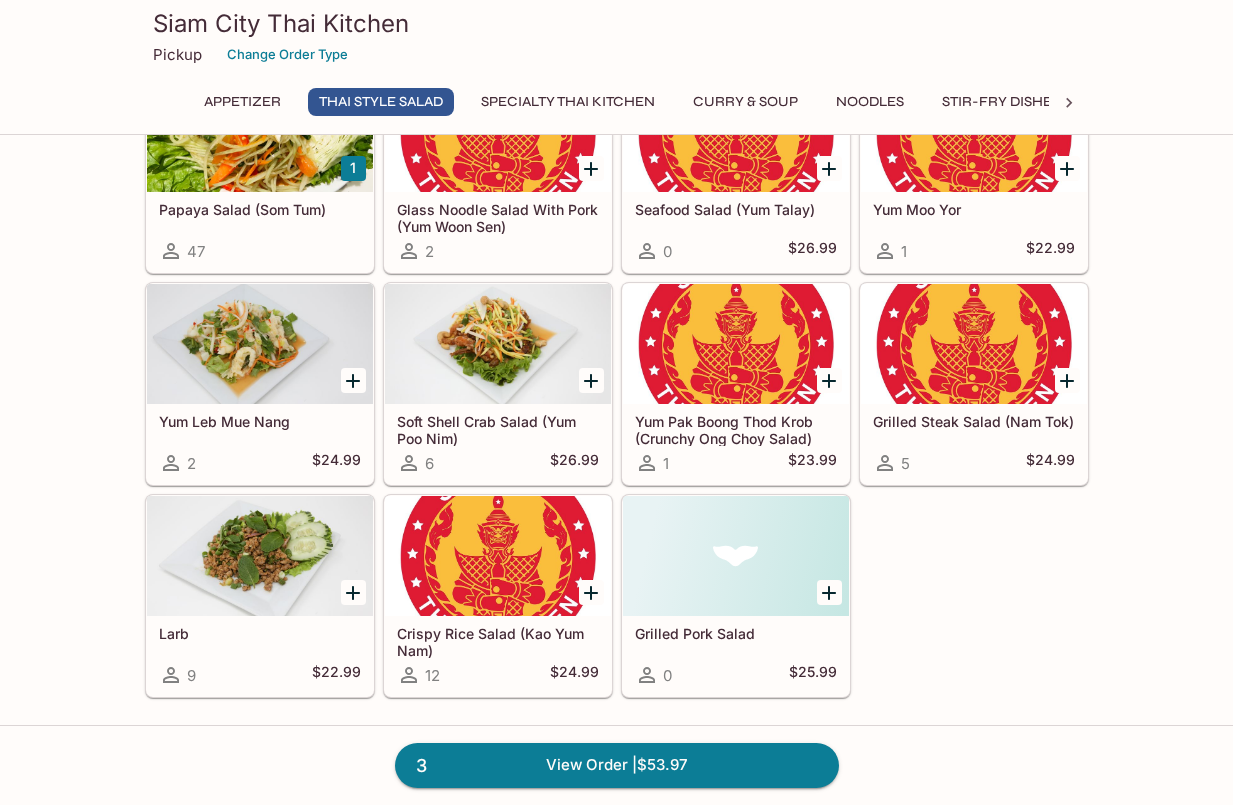 scroll, scrollTop: 667, scrollLeft: 0, axis: vertical 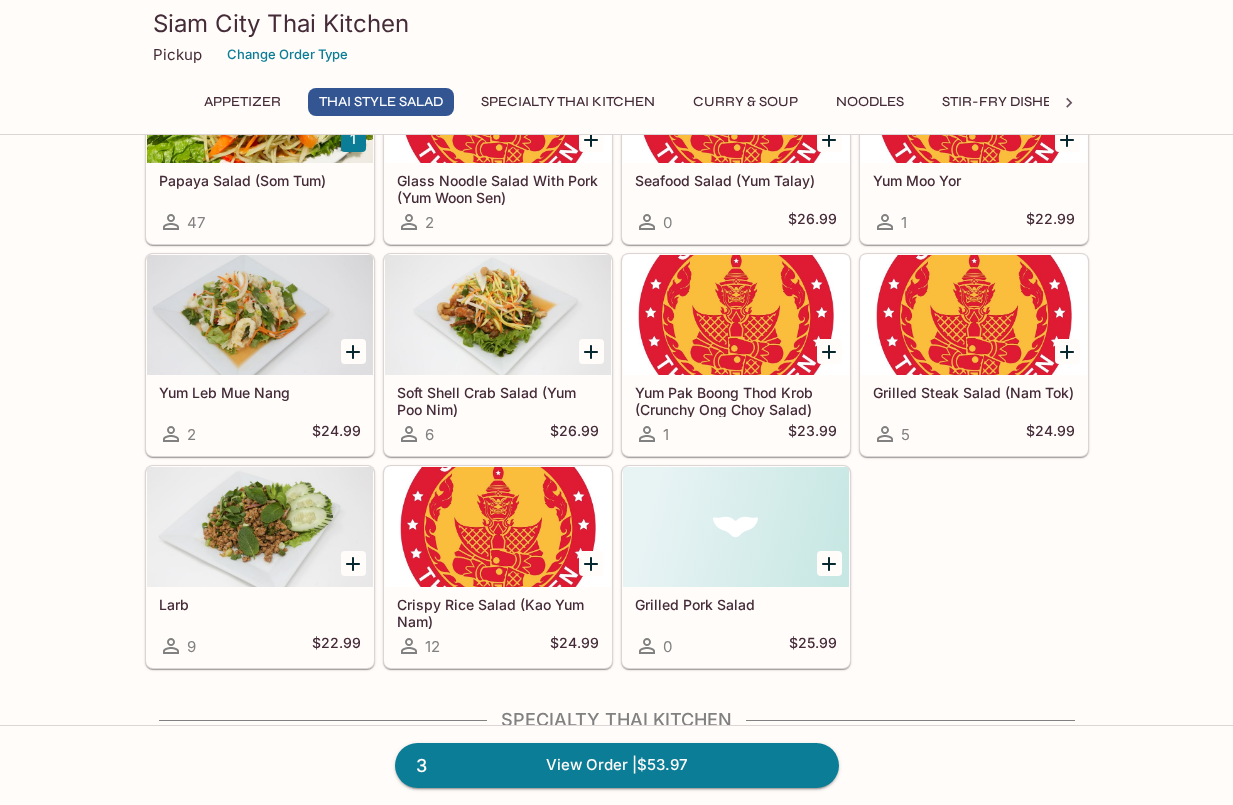 click at bounding box center (498, 315) 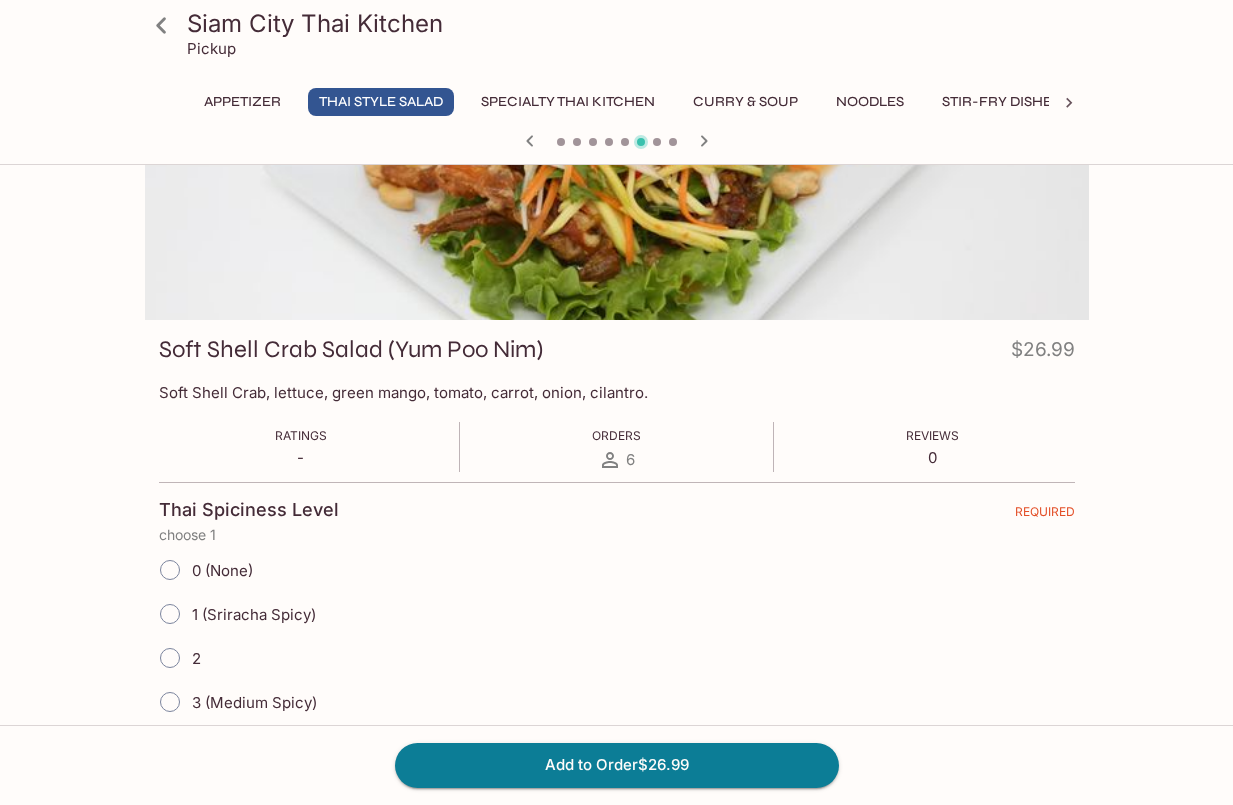 scroll, scrollTop: 133, scrollLeft: 0, axis: vertical 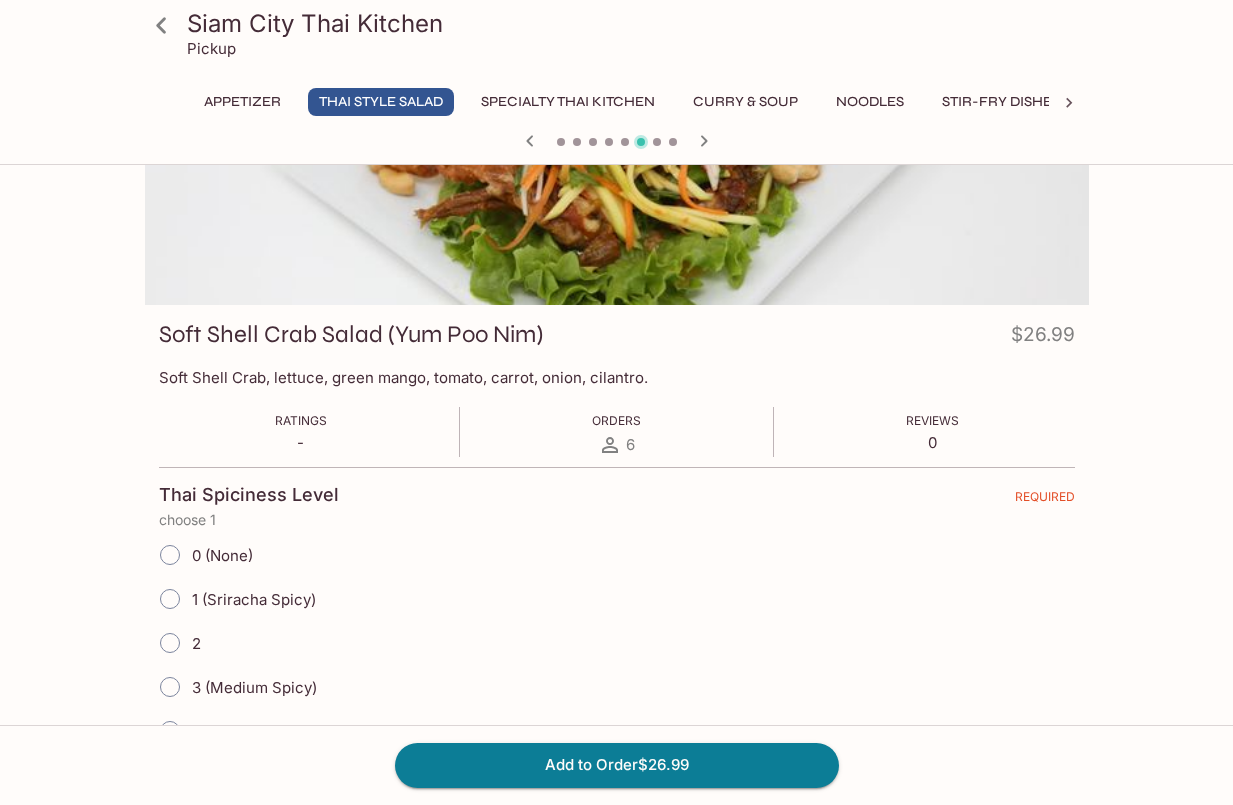 click on "0 (None)" at bounding box center (170, 555) 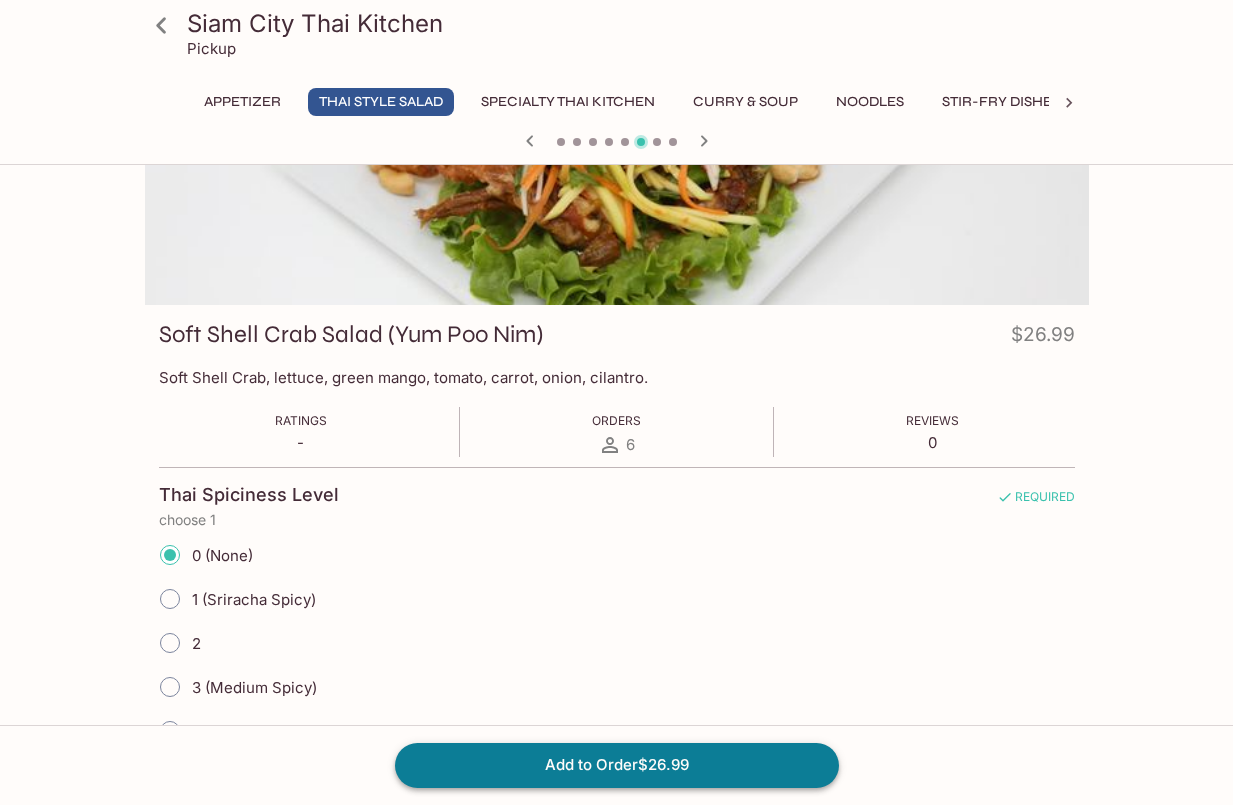 click on "Add to Order  $26.99" at bounding box center (617, 765) 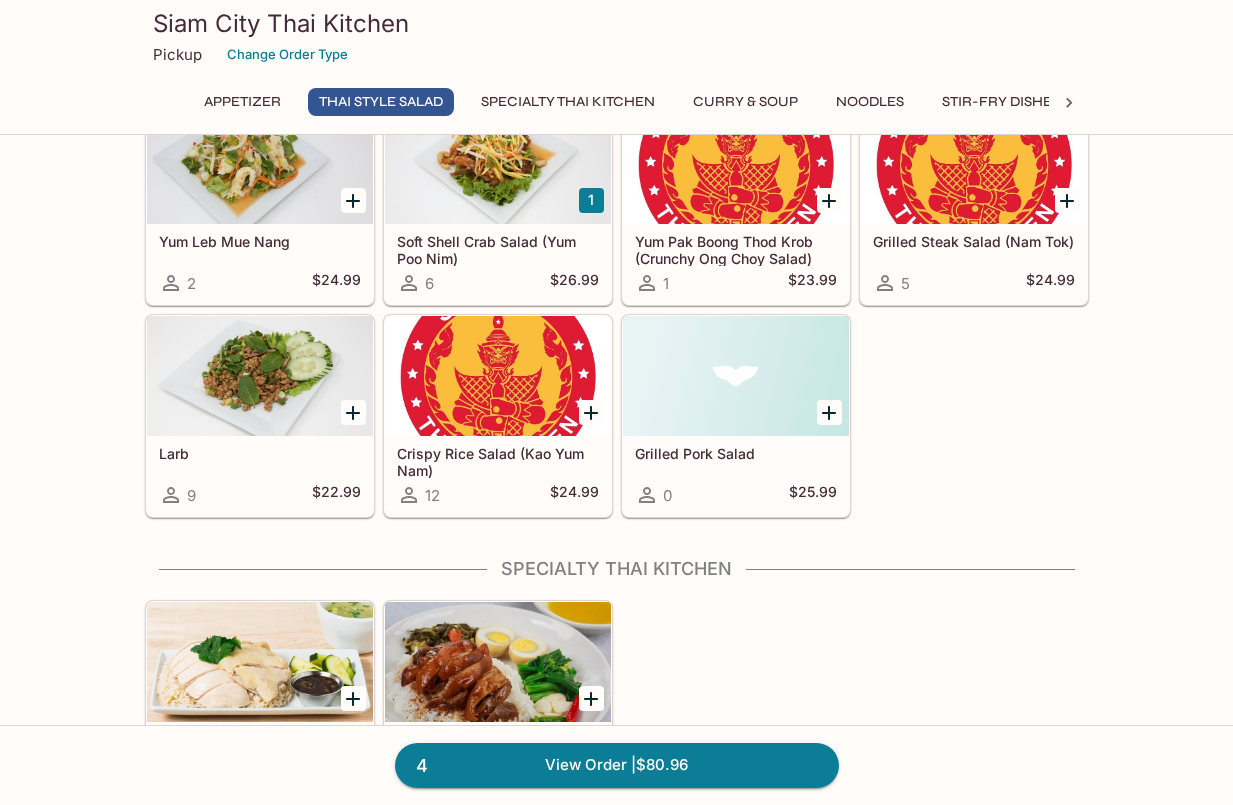 scroll, scrollTop: 834, scrollLeft: 0, axis: vertical 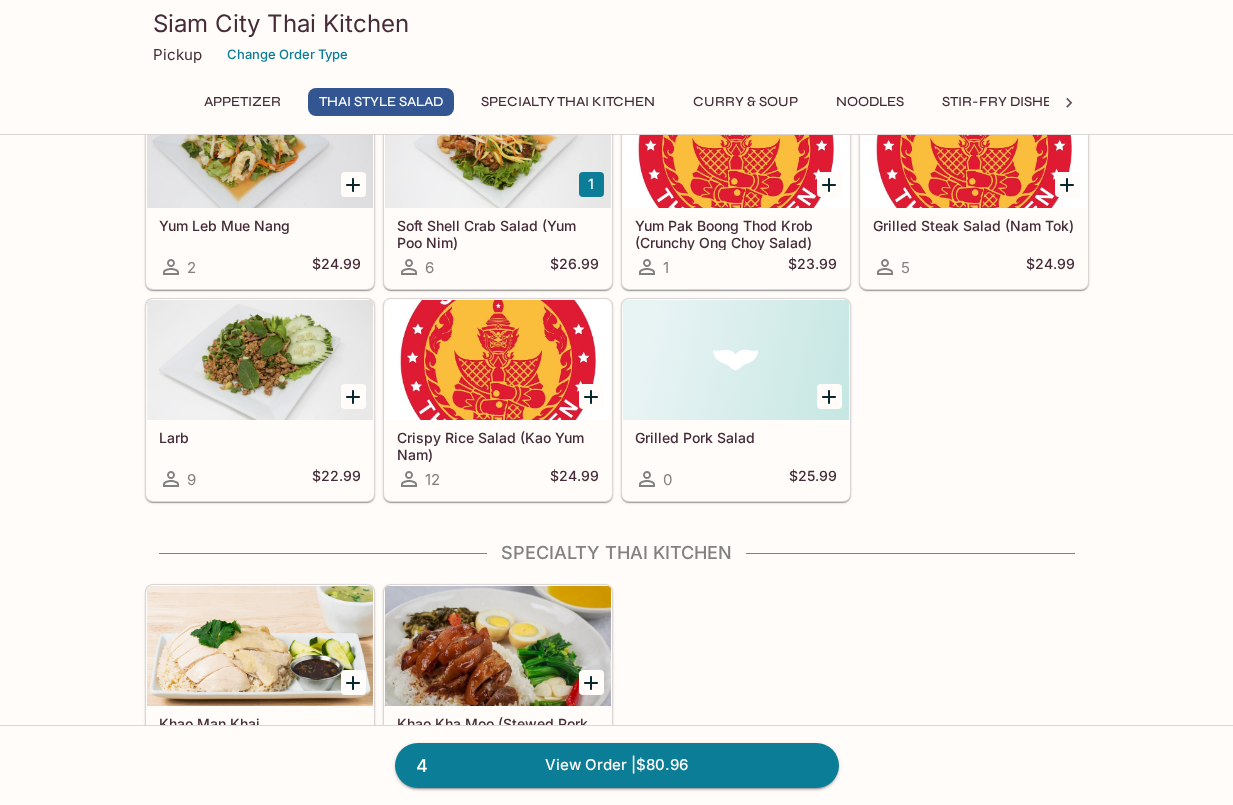 click at bounding box center [498, 360] 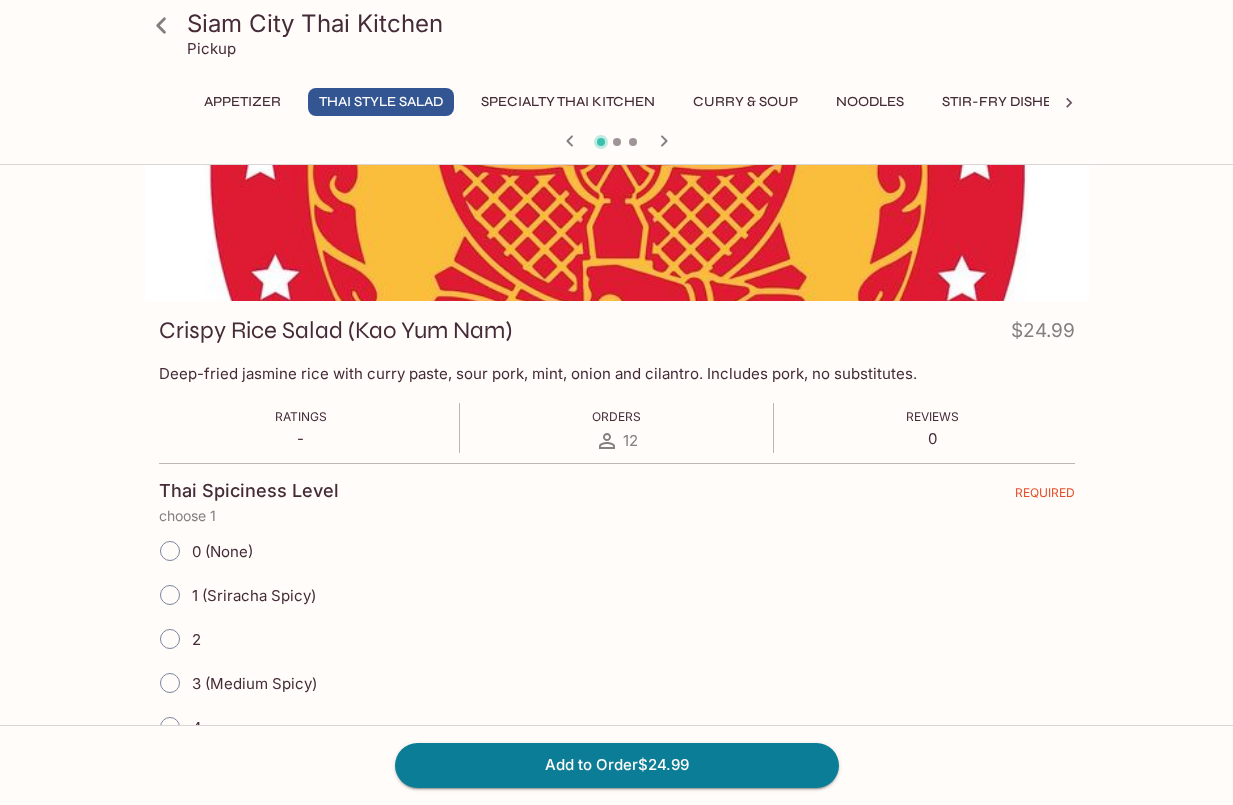 scroll, scrollTop: 300, scrollLeft: 0, axis: vertical 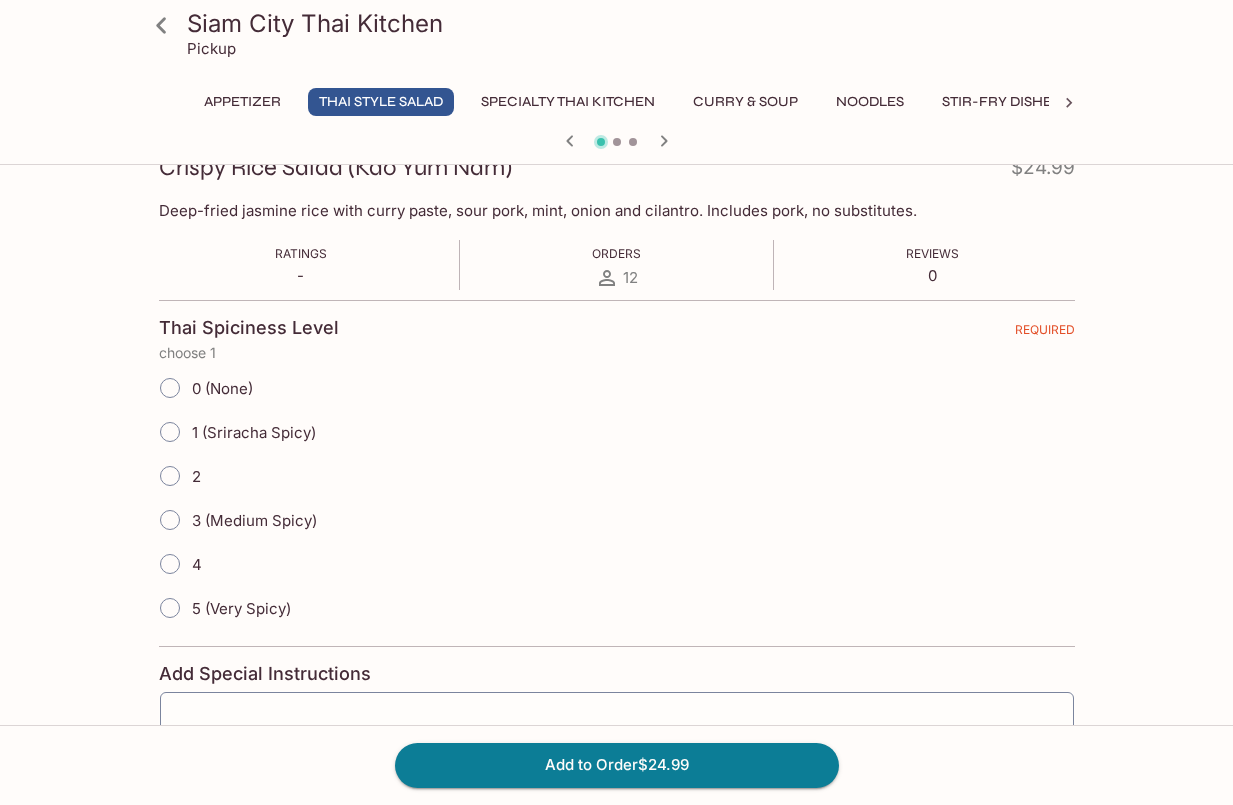 click on "0 (None)" at bounding box center [222, 388] 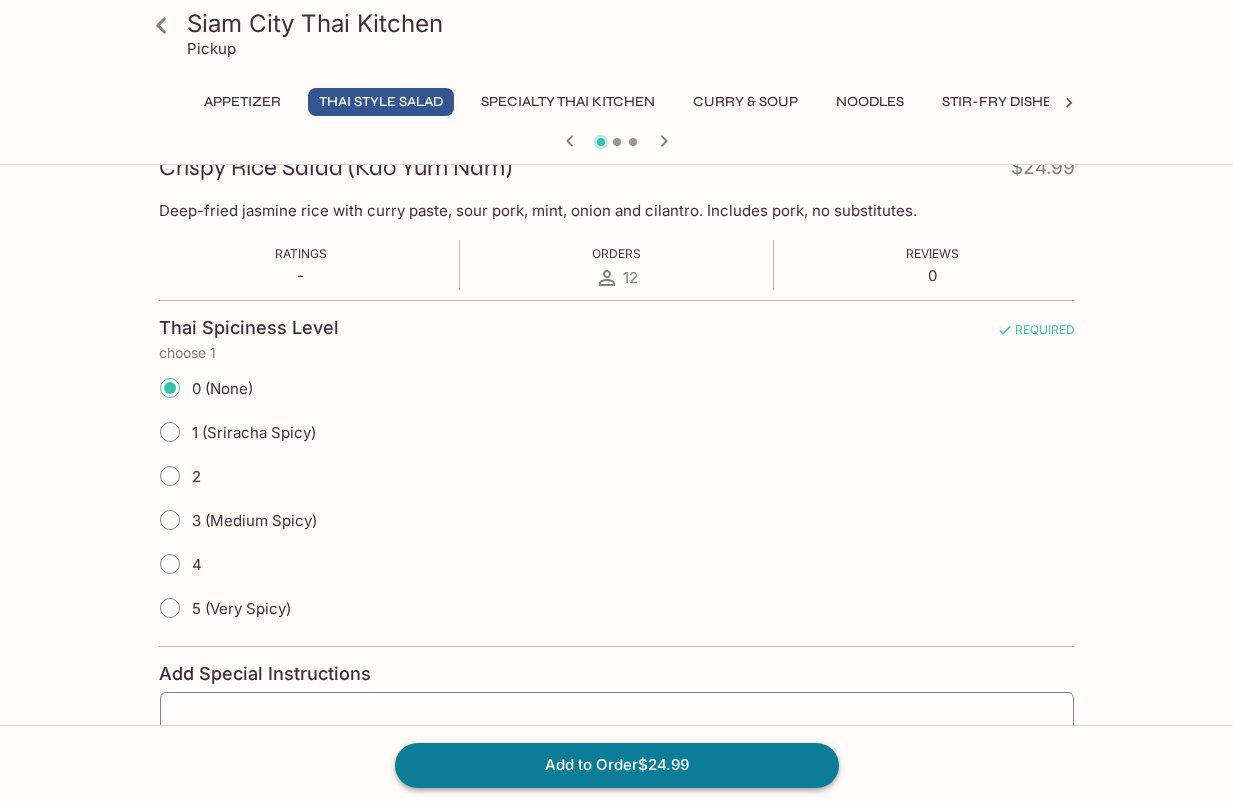 click on "Add to Order  $24.99" at bounding box center (617, 765) 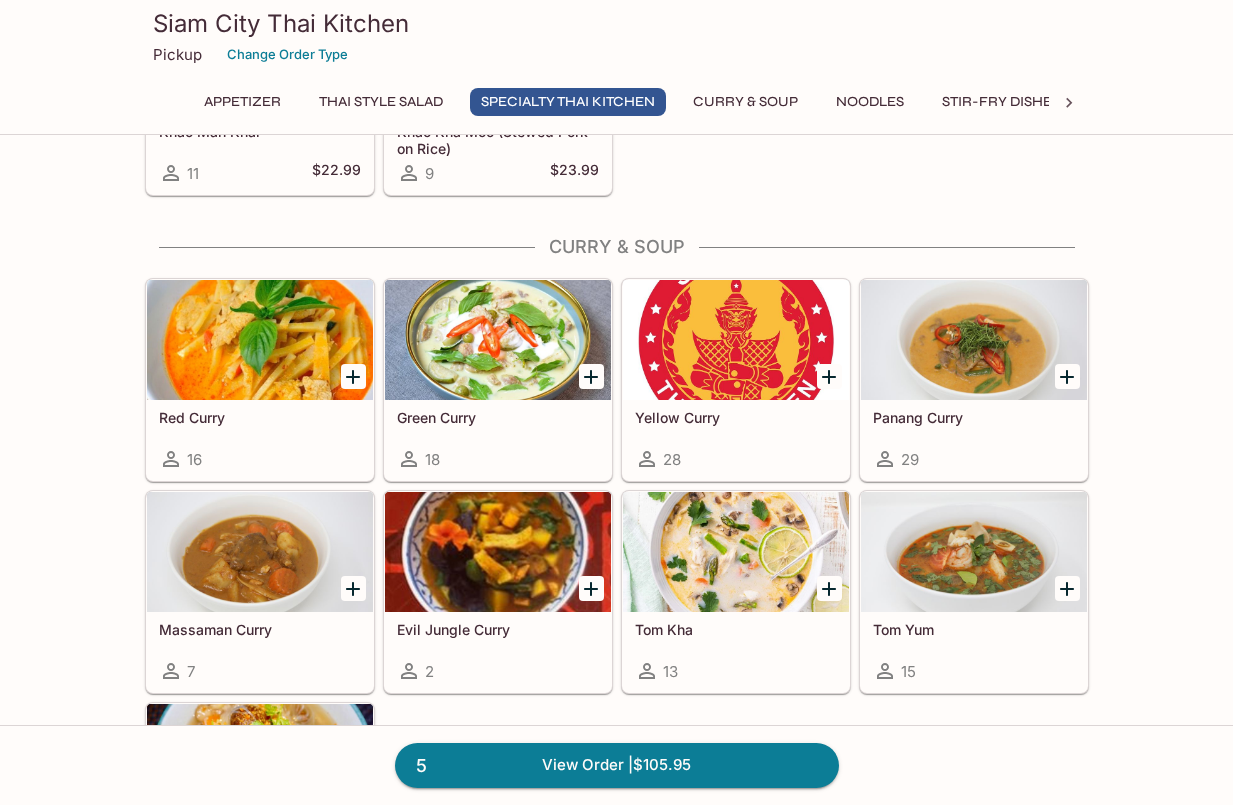 scroll, scrollTop: 1433, scrollLeft: 0, axis: vertical 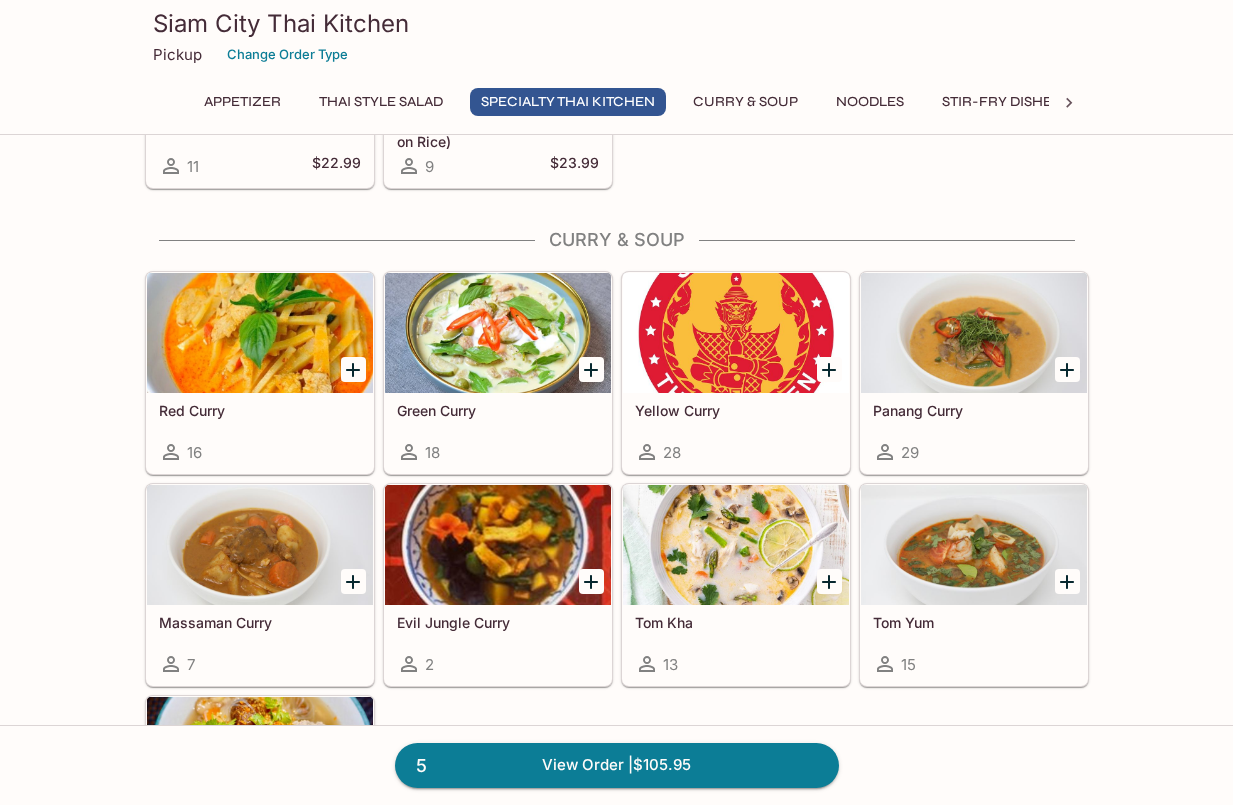 click at bounding box center [736, 333] 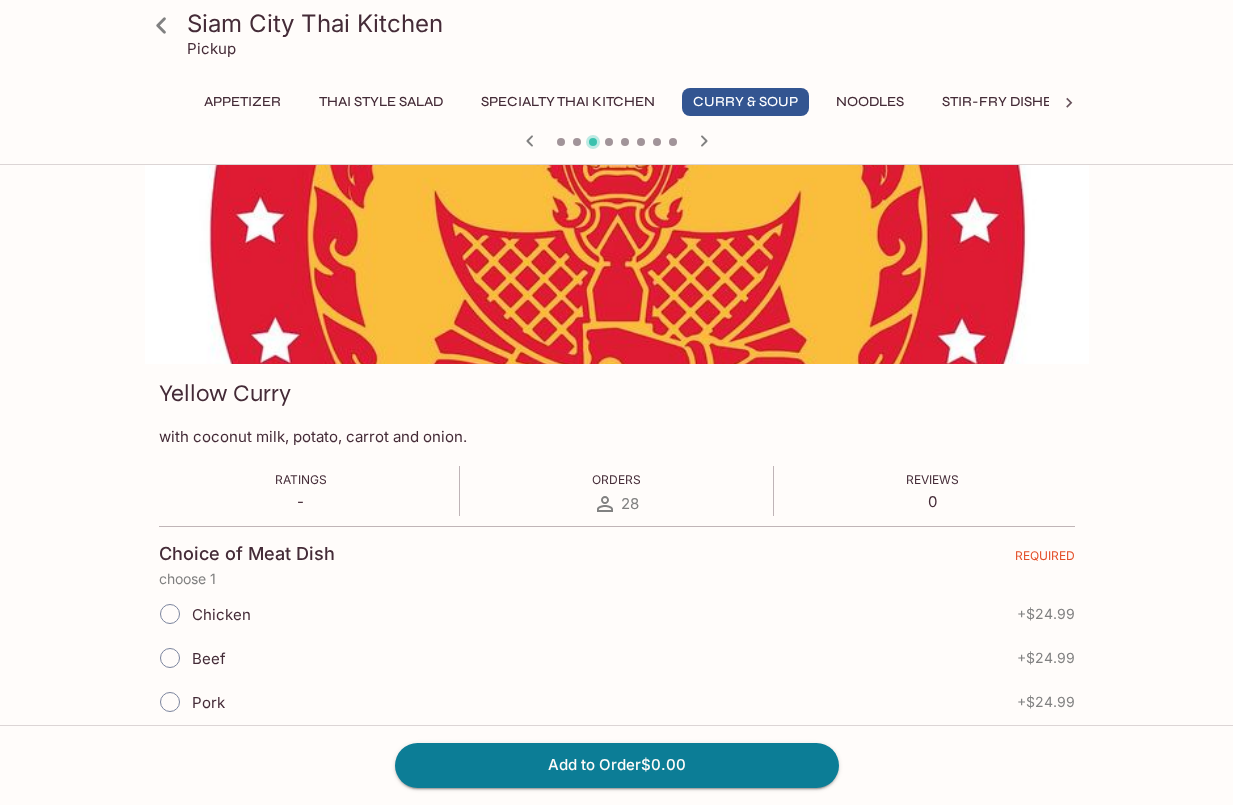scroll, scrollTop: 134, scrollLeft: 0, axis: vertical 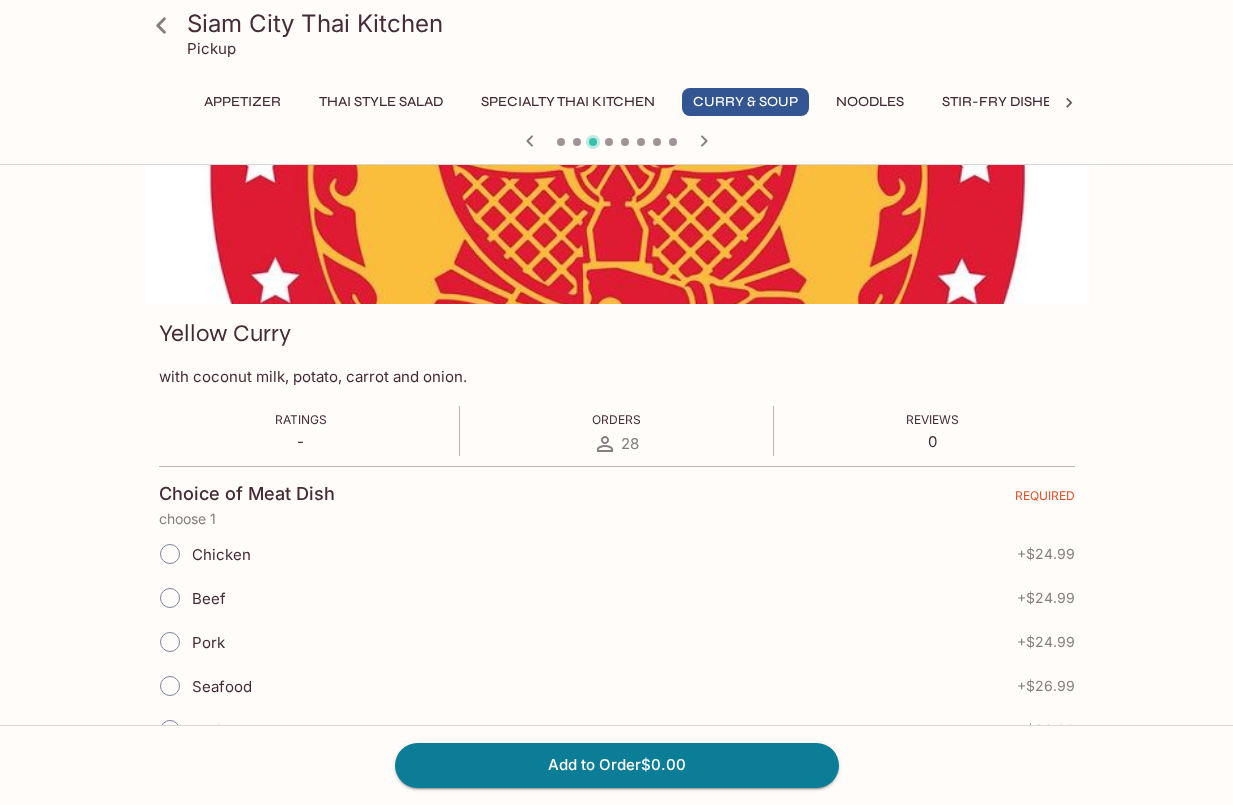 click on "Chicken" at bounding box center [221, 554] 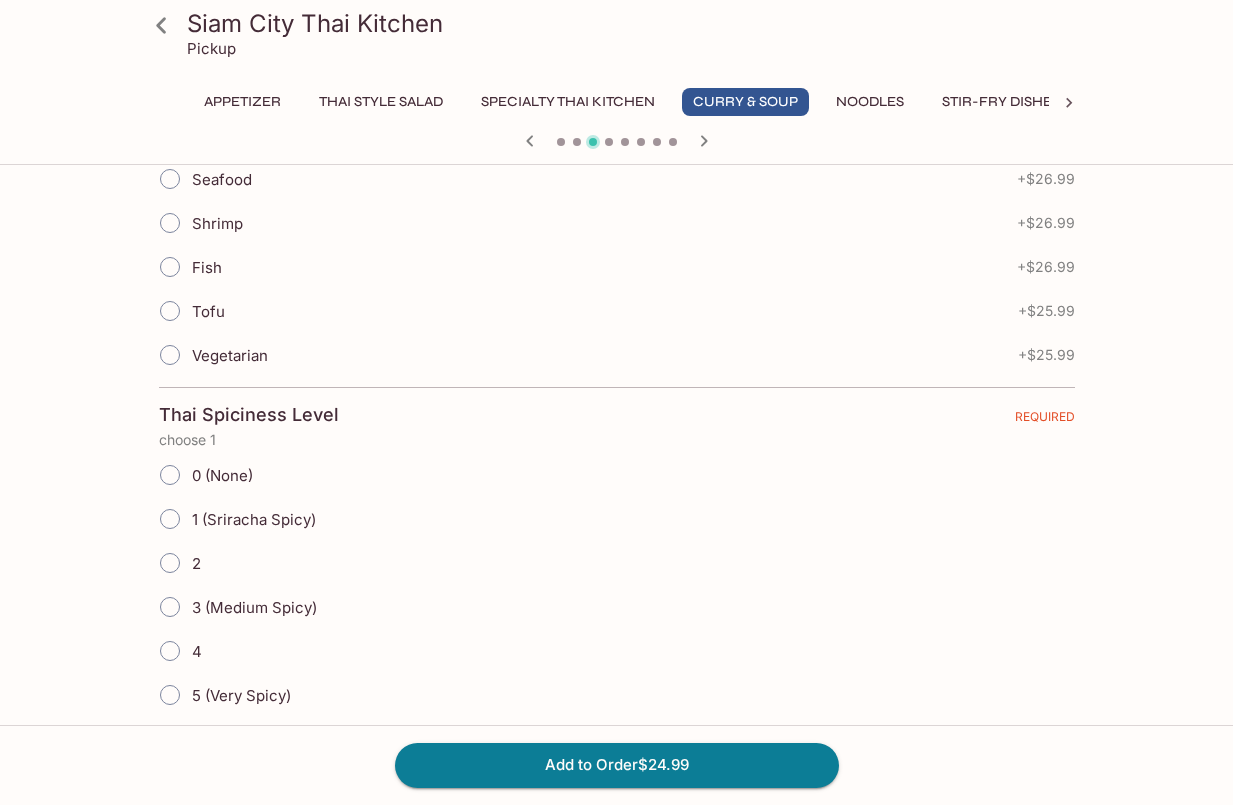 scroll, scrollTop: 667, scrollLeft: 0, axis: vertical 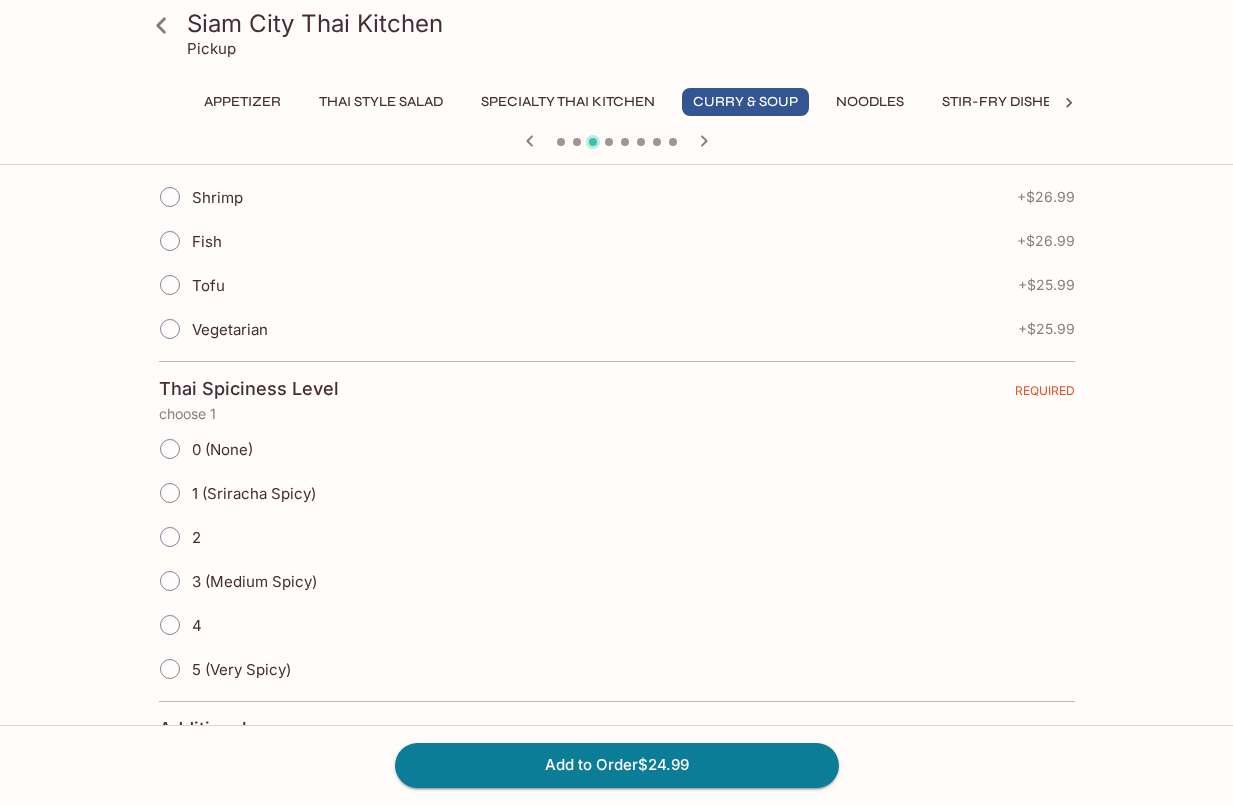 click on "0 (None)" at bounding box center (170, 449) 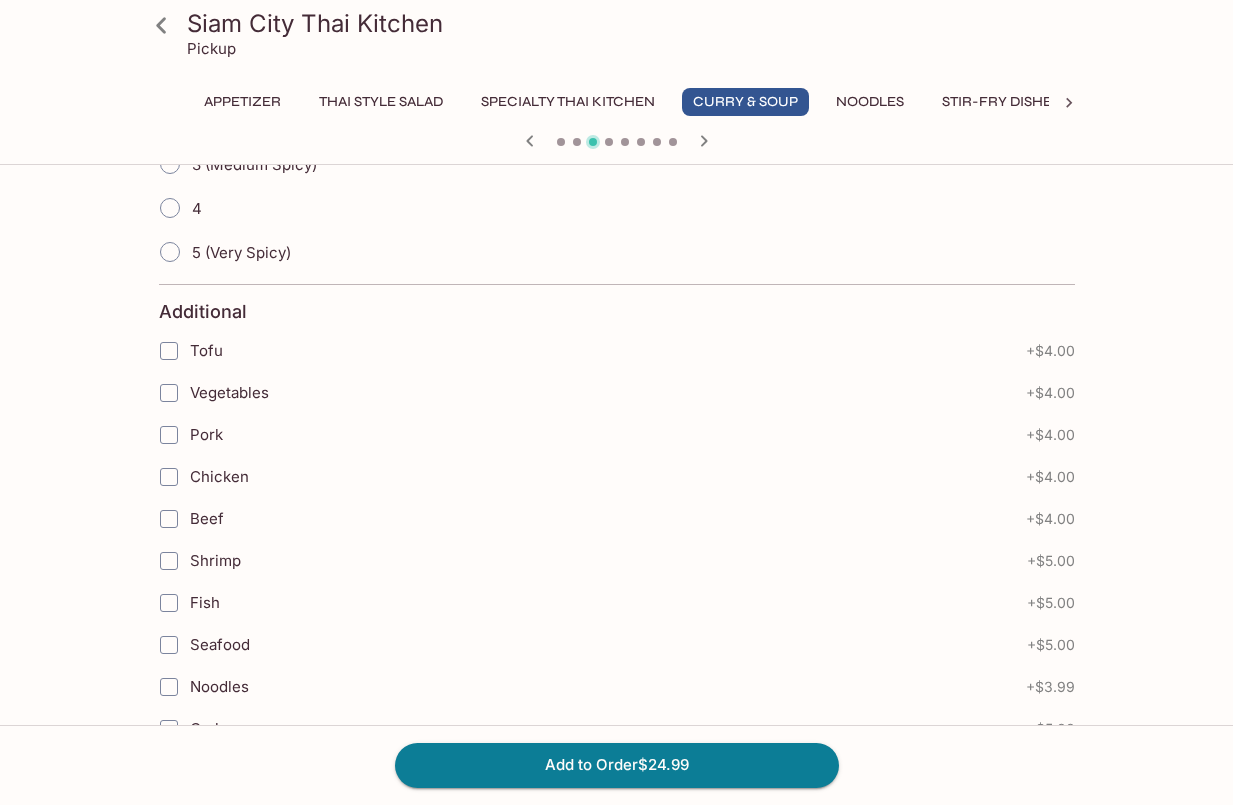 scroll, scrollTop: 1234, scrollLeft: 0, axis: vertical 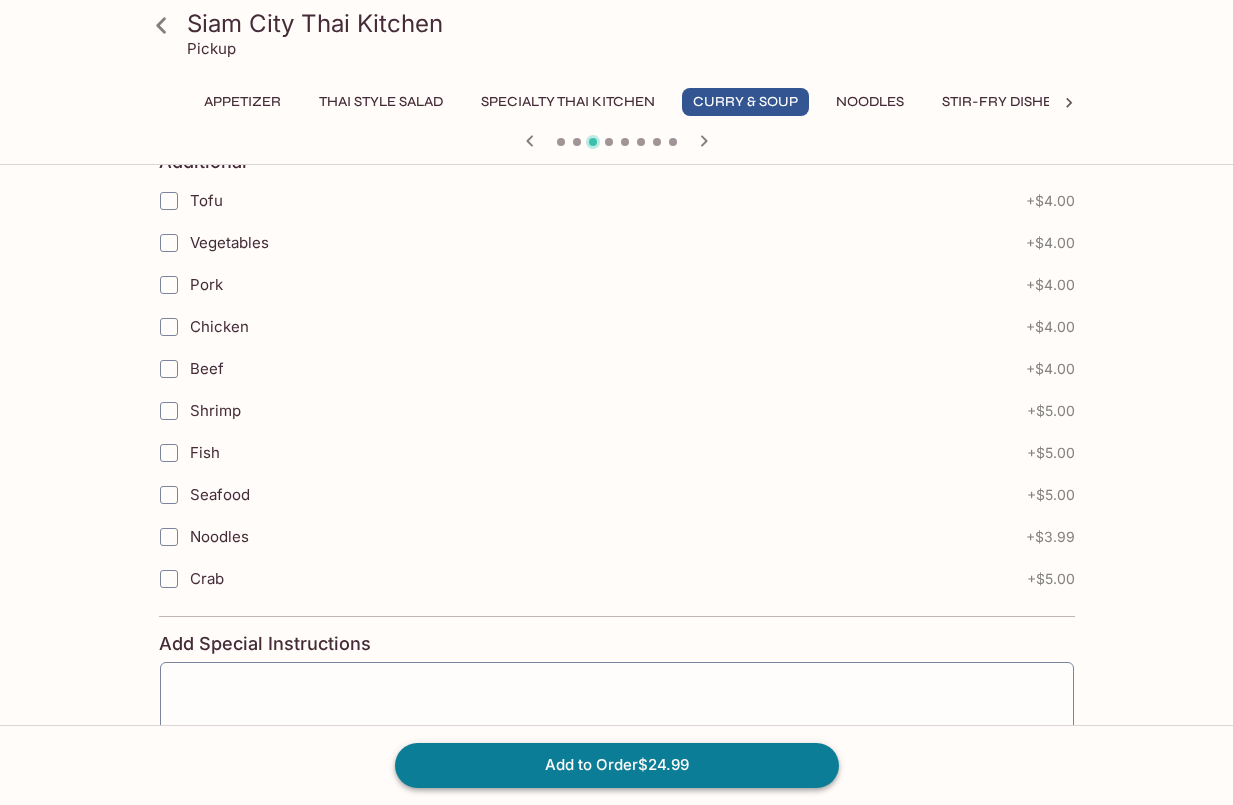 click on "Add to Order  $24.99" at bounding box center (617, 765) 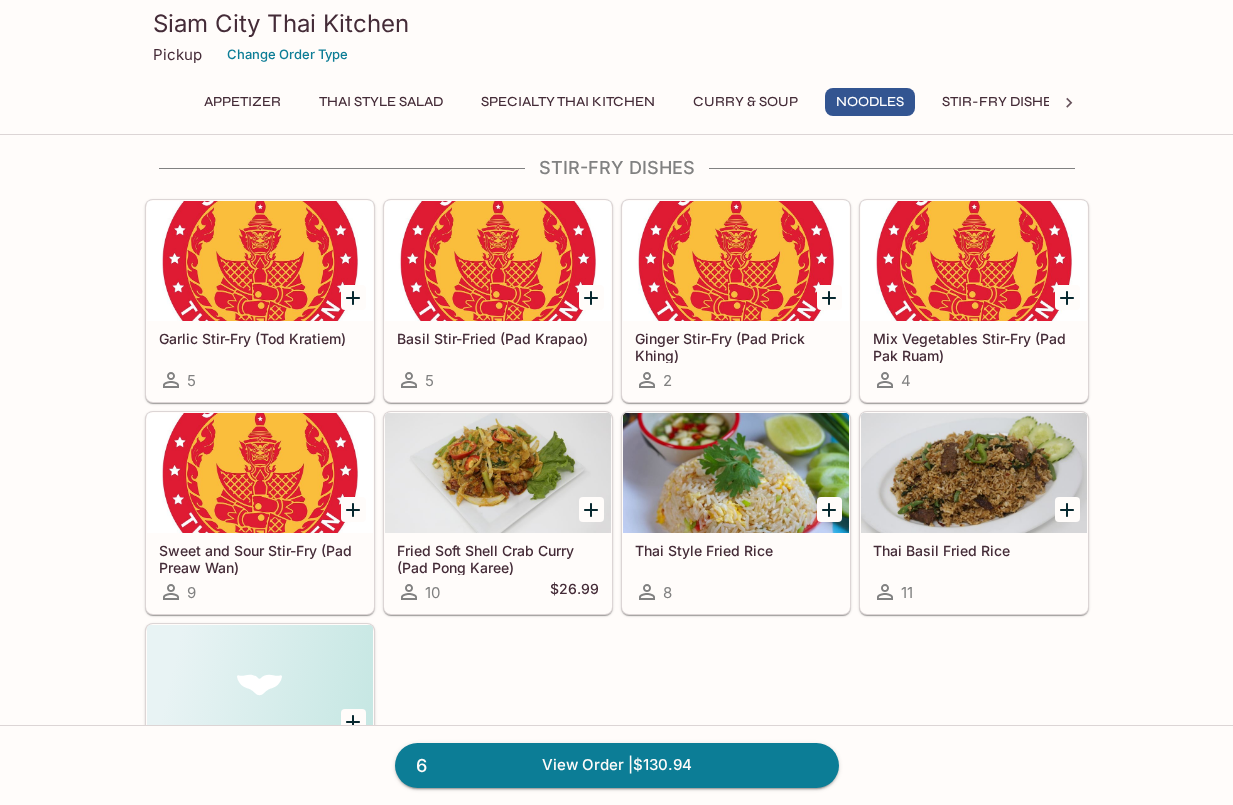 scroll, scrollTop: 3000, scrollLeft: 0, axis: vertical 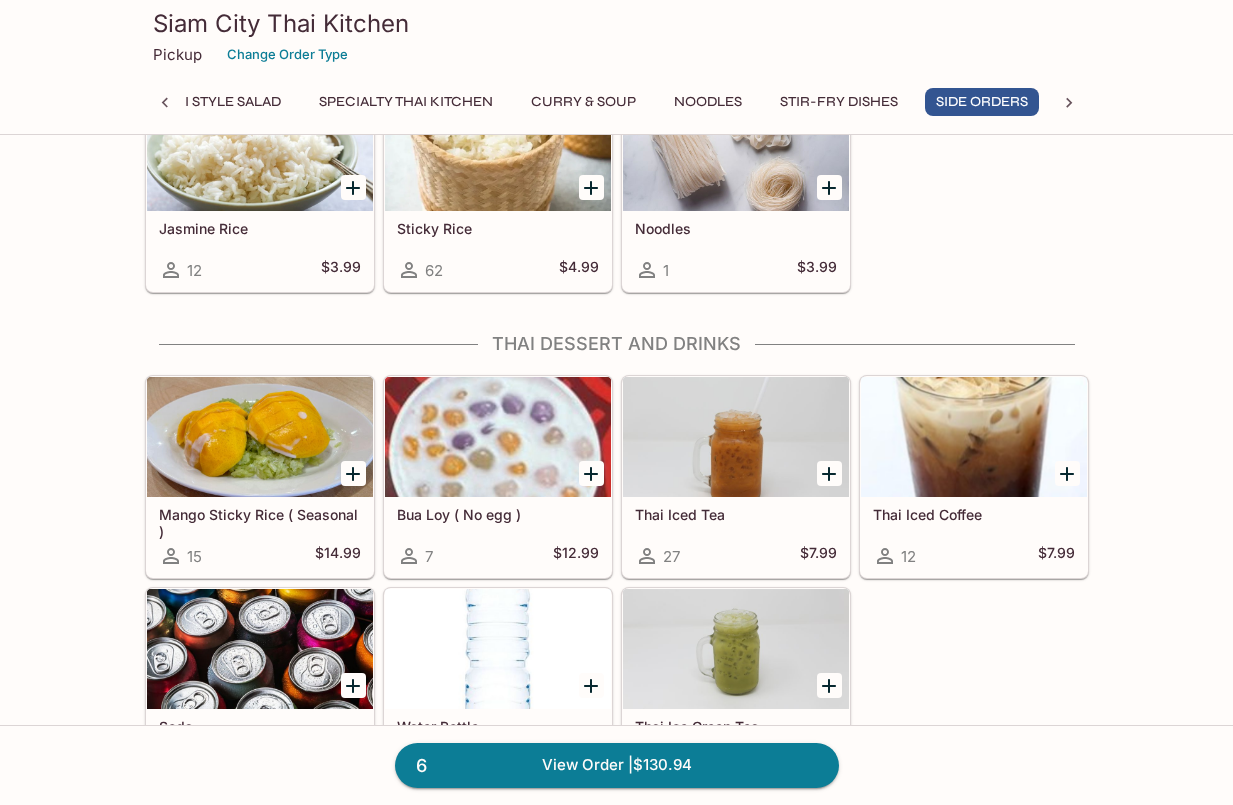 click 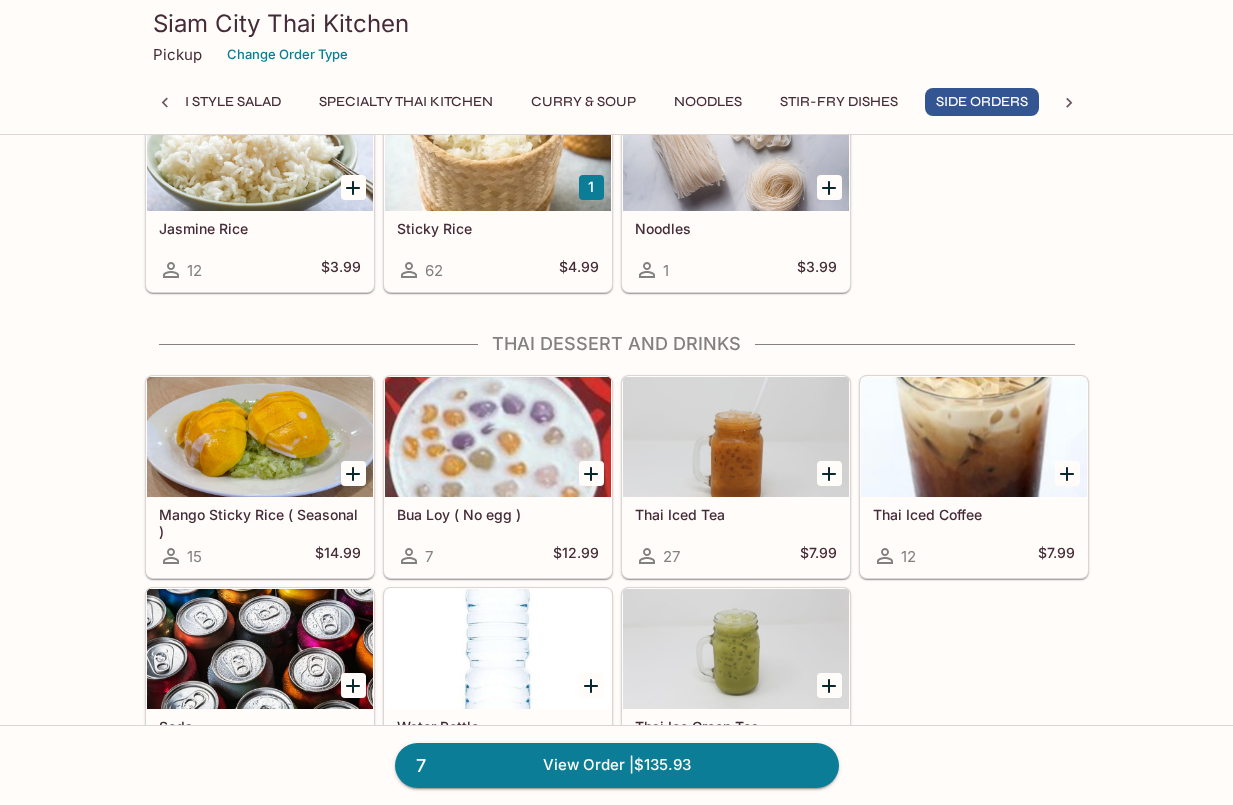 click 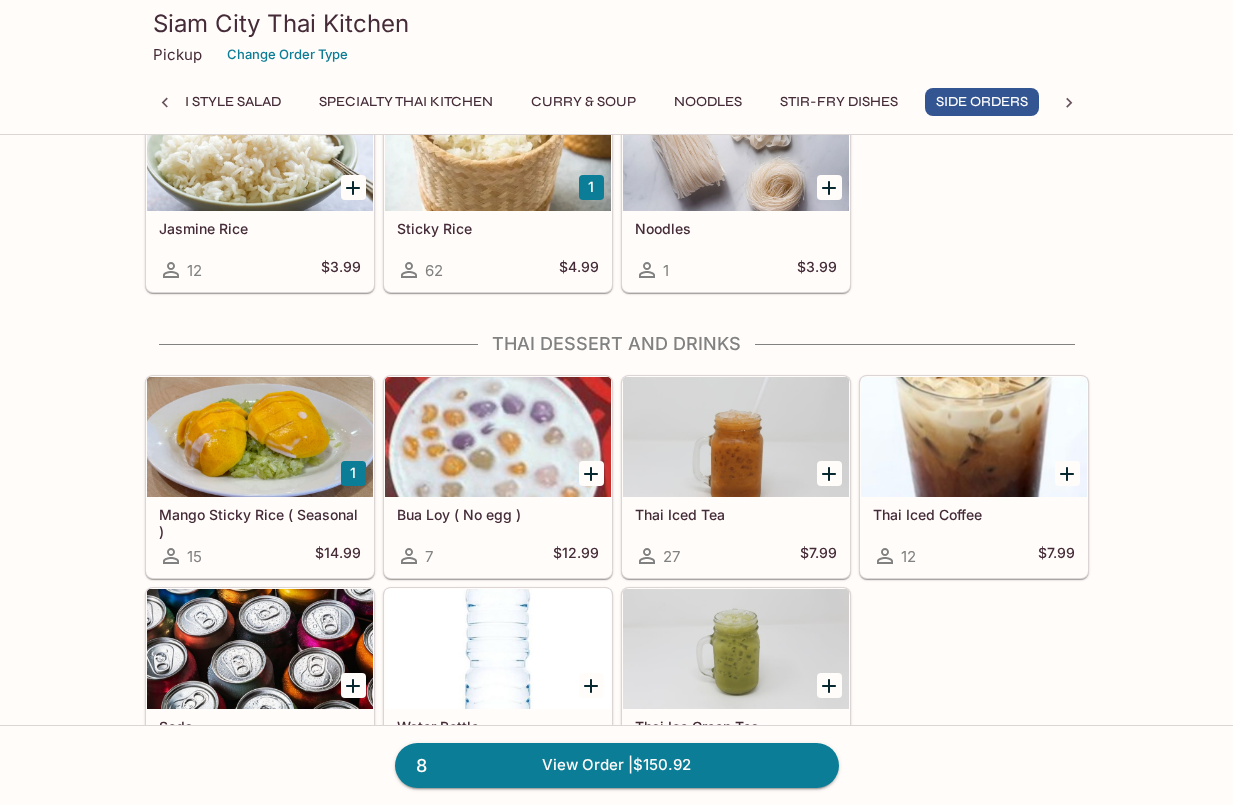 click on "1" at bounding box center (591, 187) 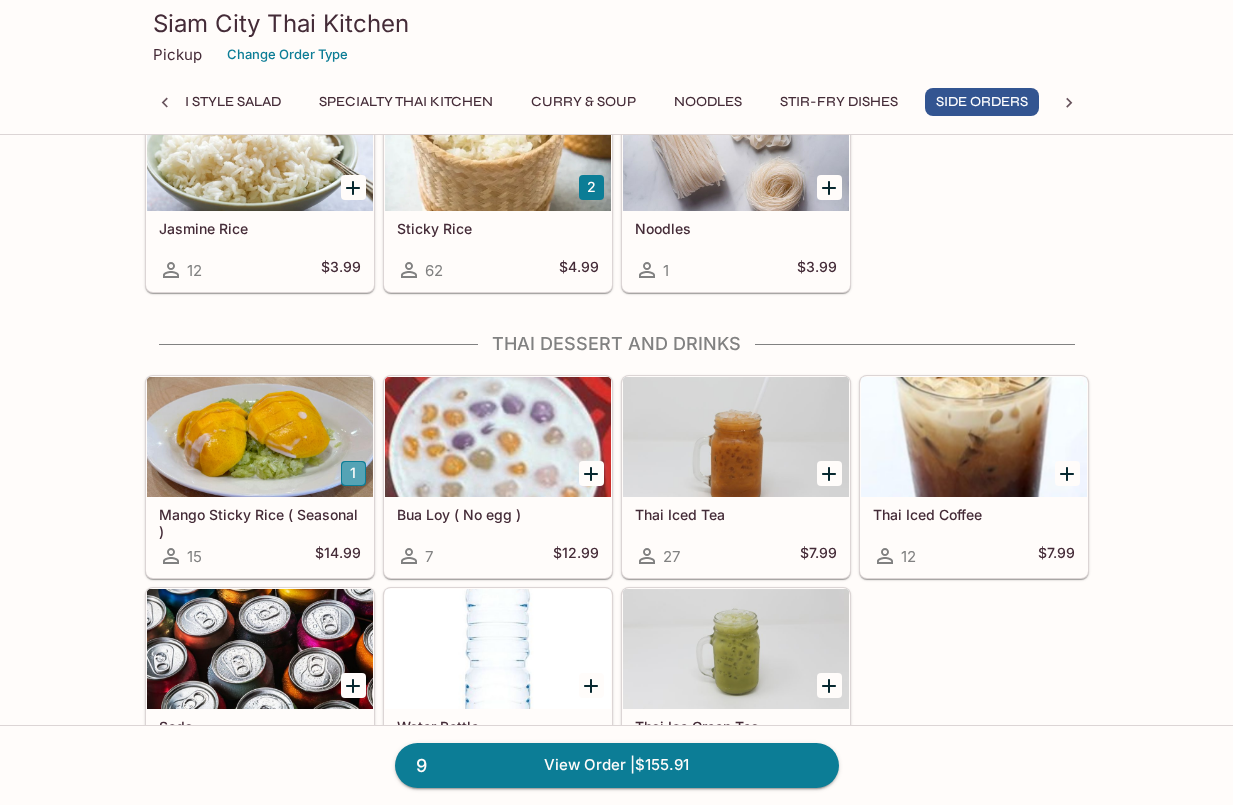 click on "1" at bounding box center [353, 473] 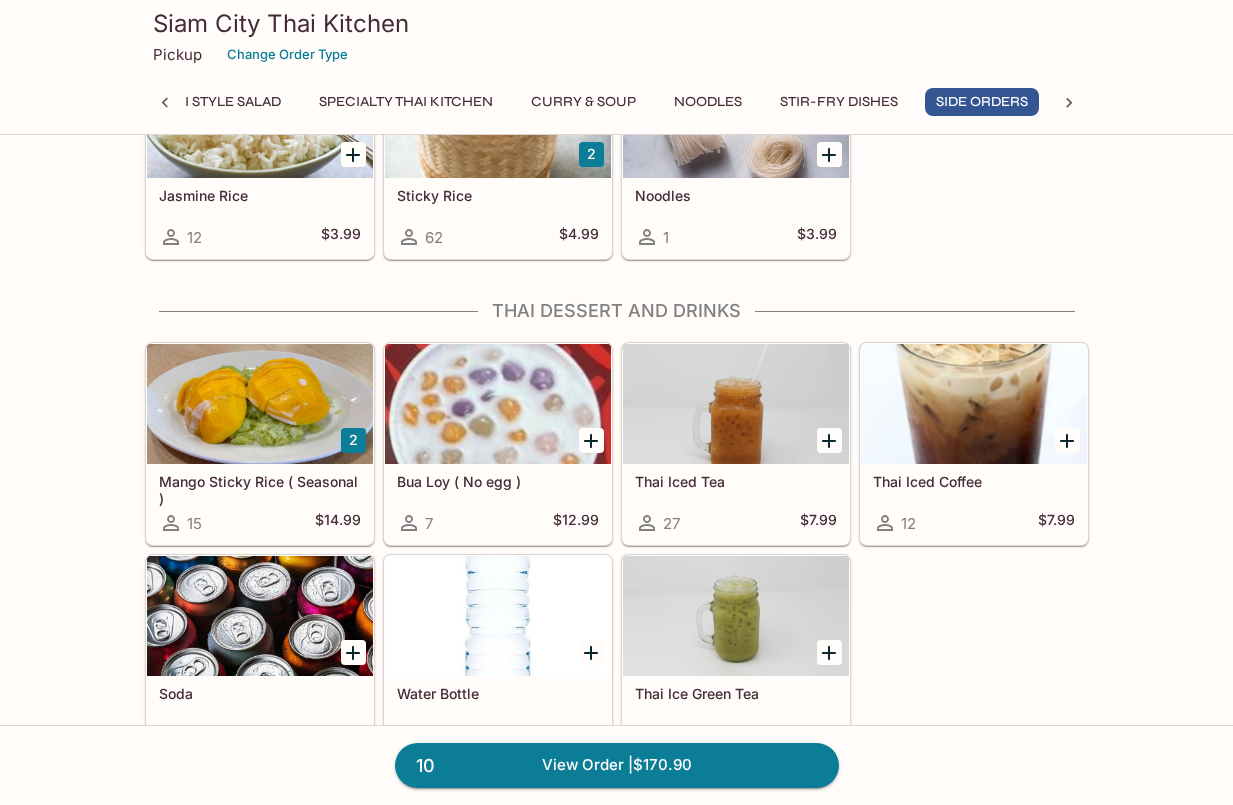 scroll, scrollTop: 3619, scrollLeft: 0, axis: vertical 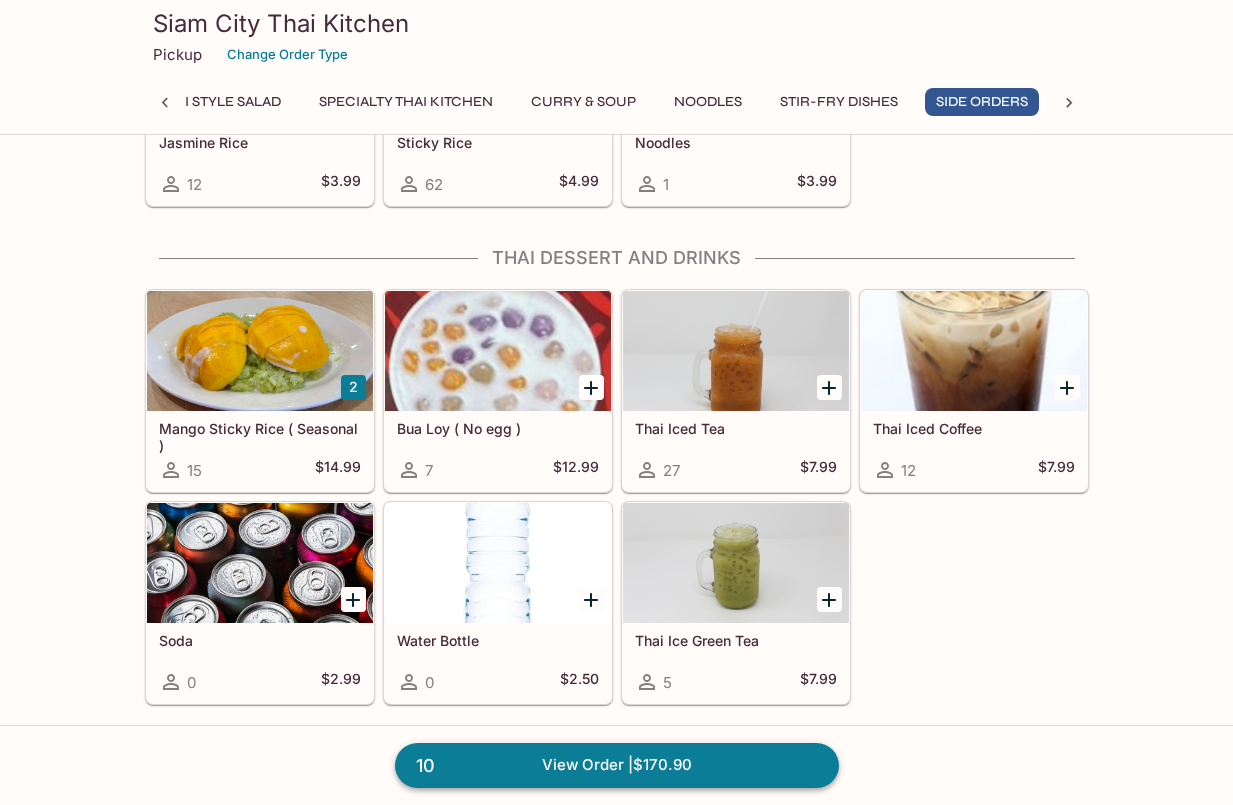click on "10 View Order |  $170.90" at bounding box center [617, 765] 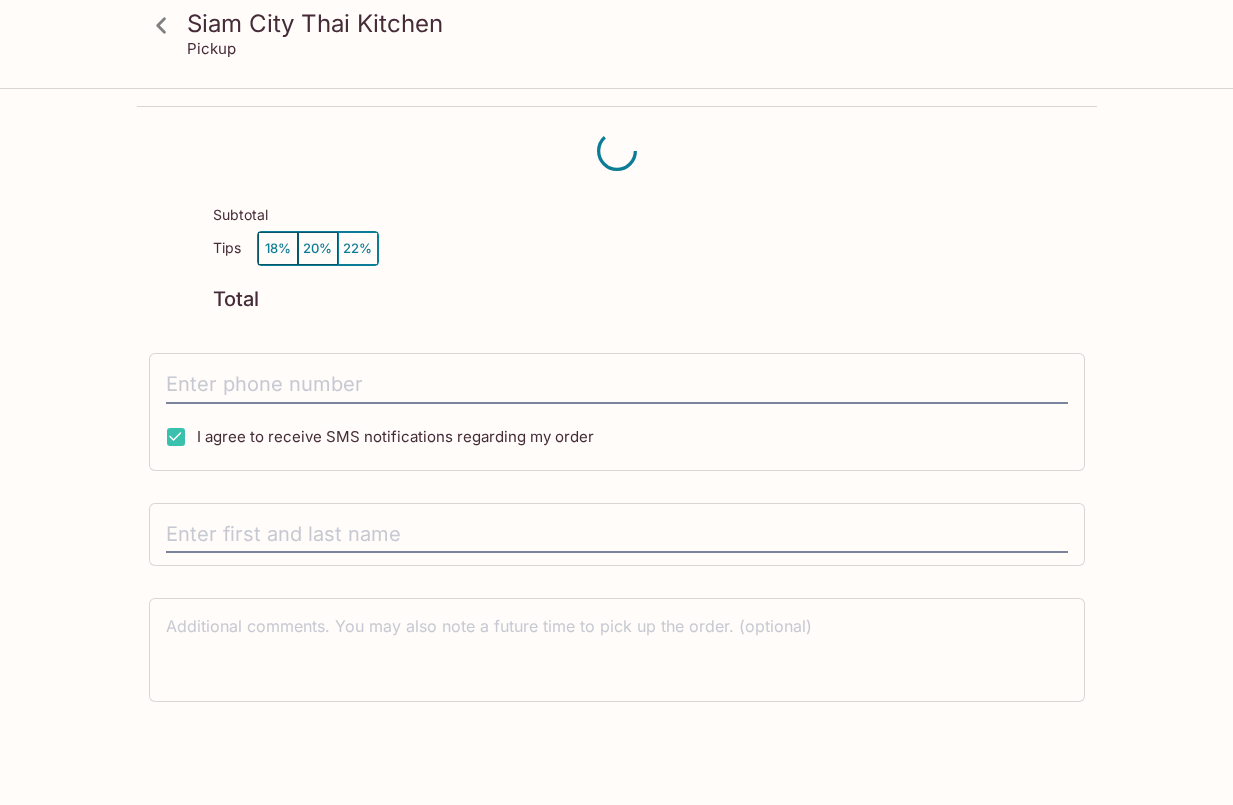 scroll, scrollTop: 0, scrollLeft: 0, axis: both 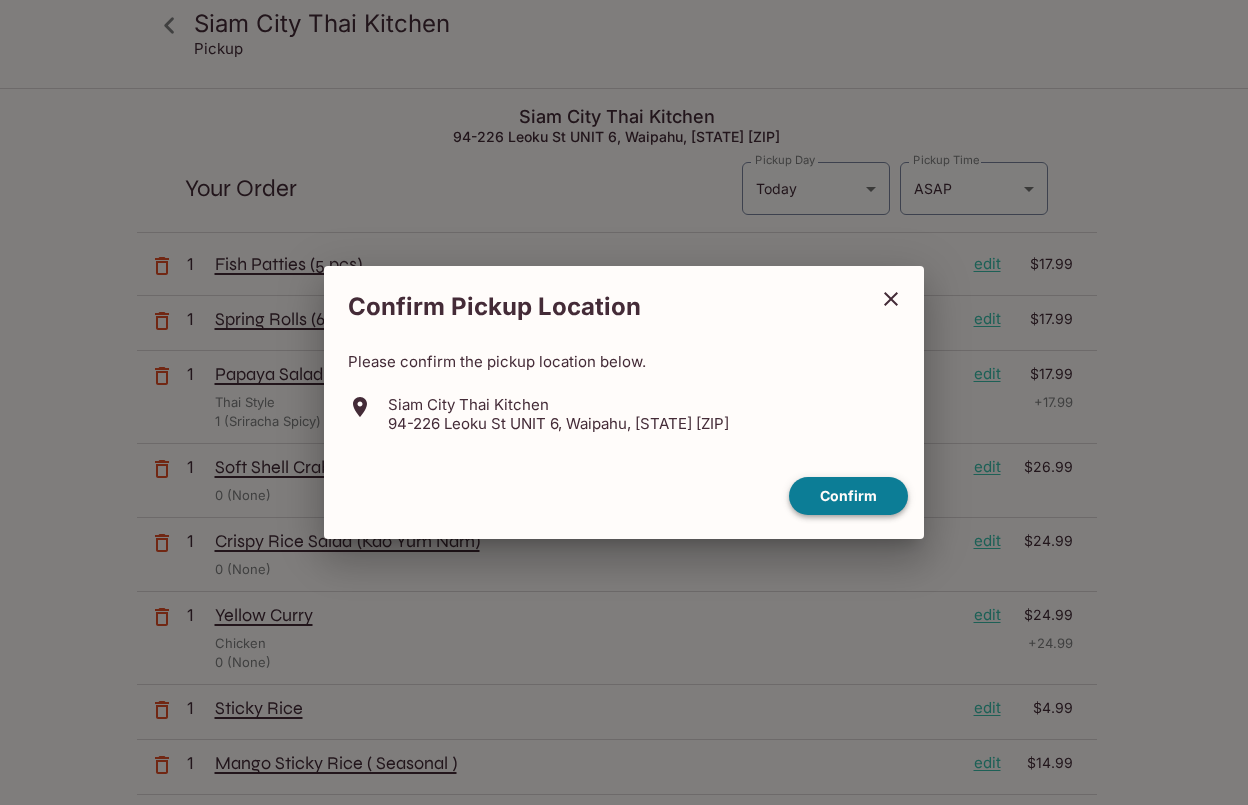 click on "Confirm" at bounding box center (848, 496) 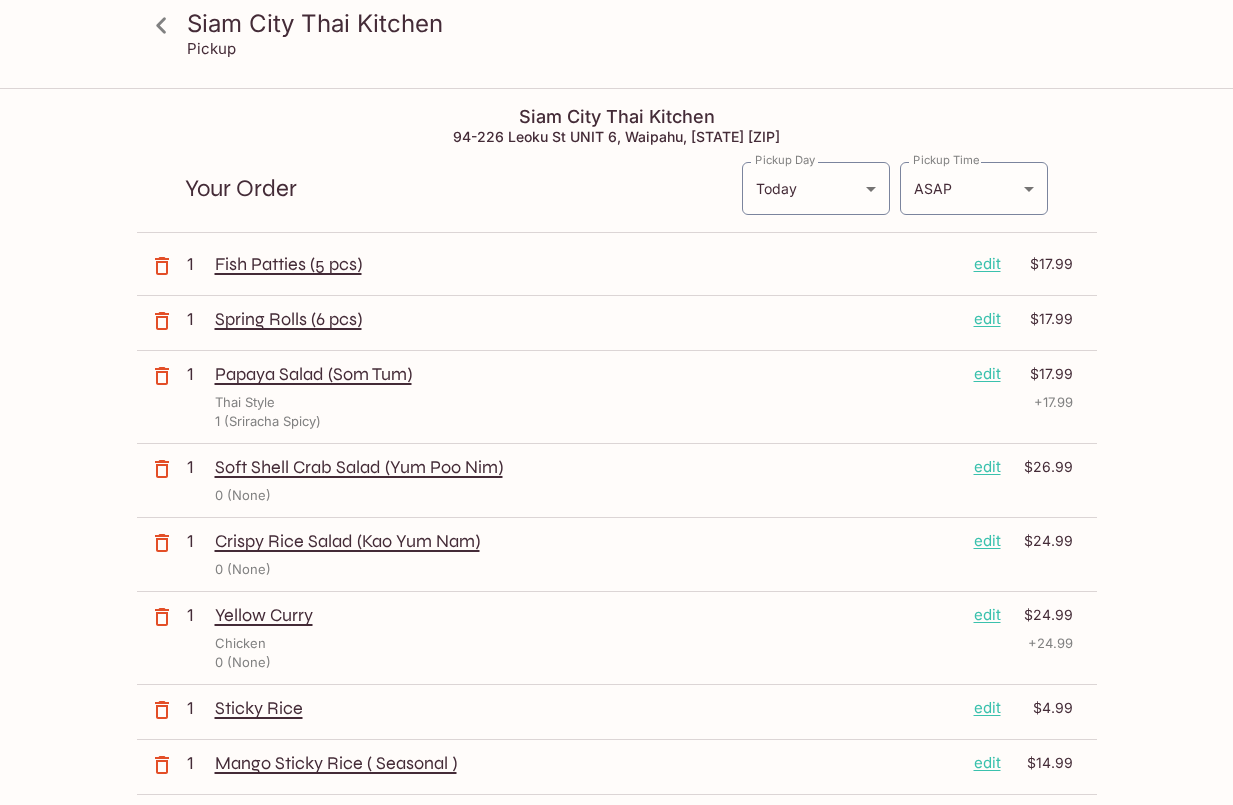 click on "edit" at bounding box center [987, 374] 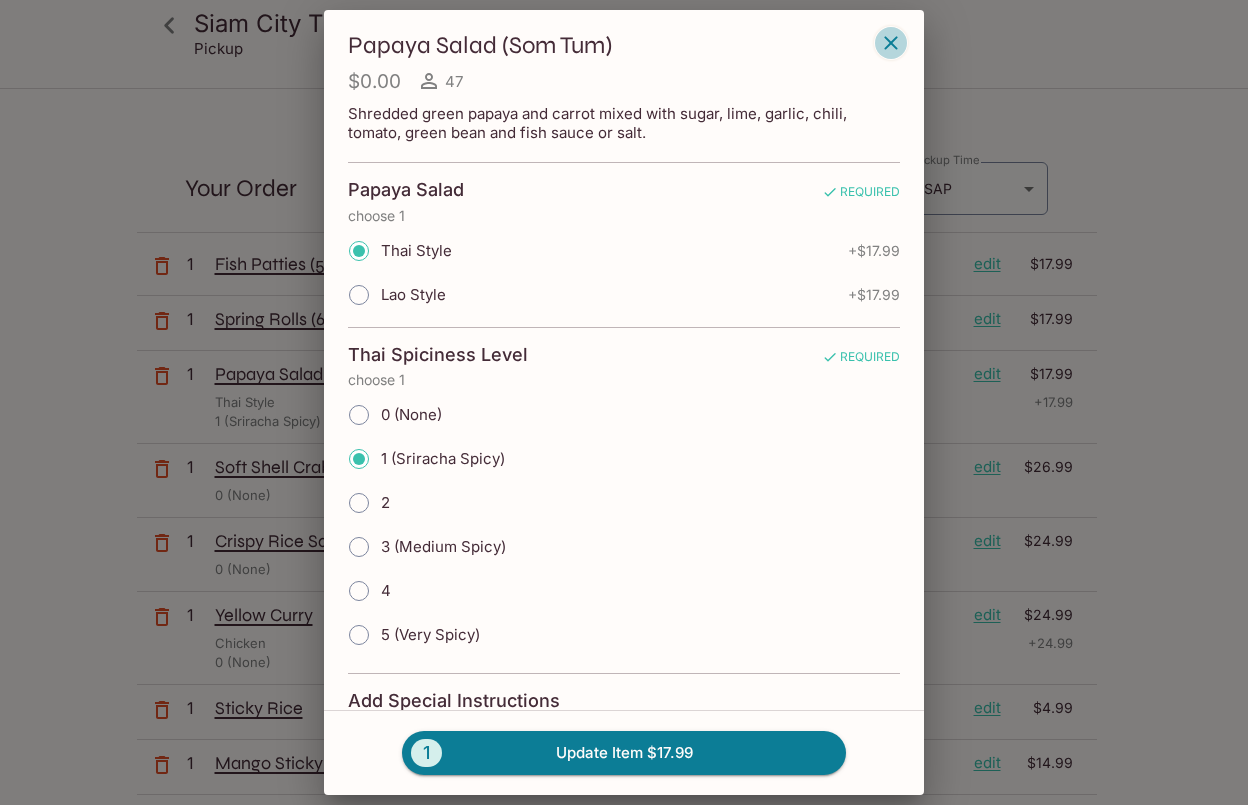 click 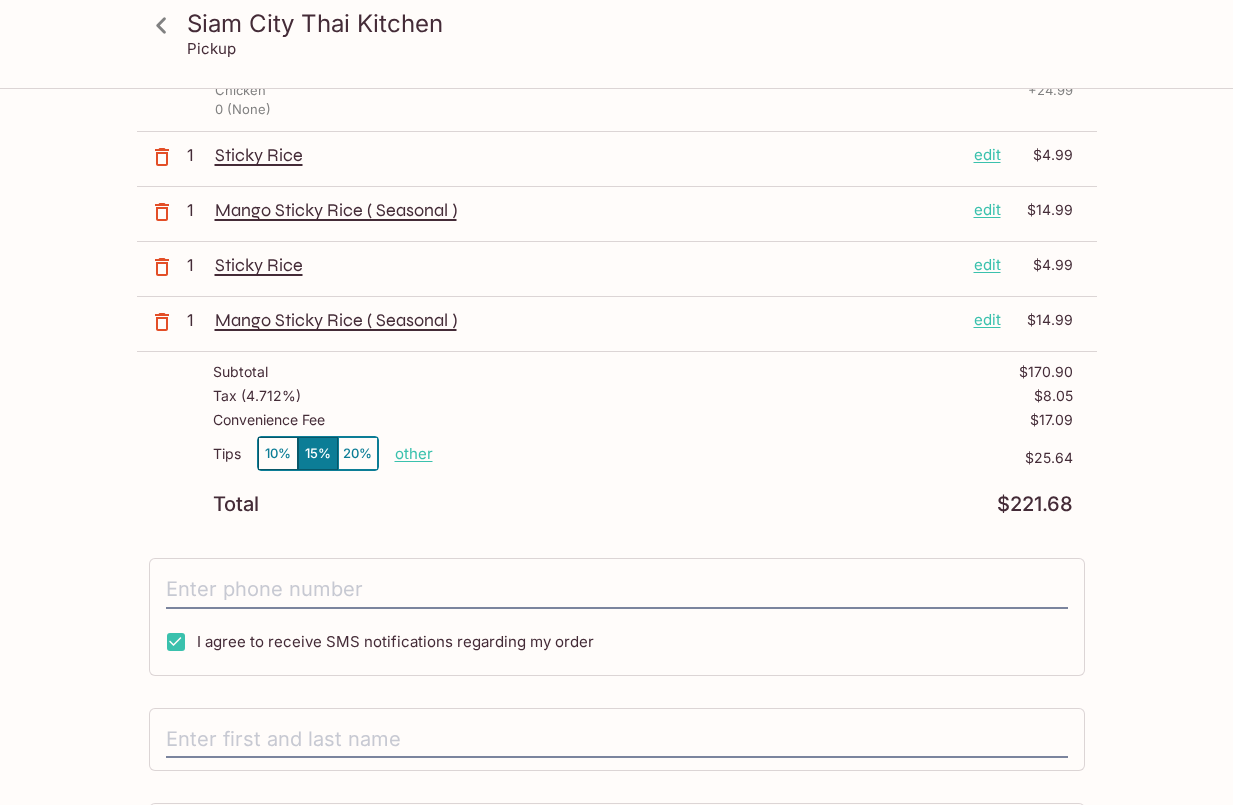 scroll, scrollTop: 567, scrollLeft: 0, axis: vertical 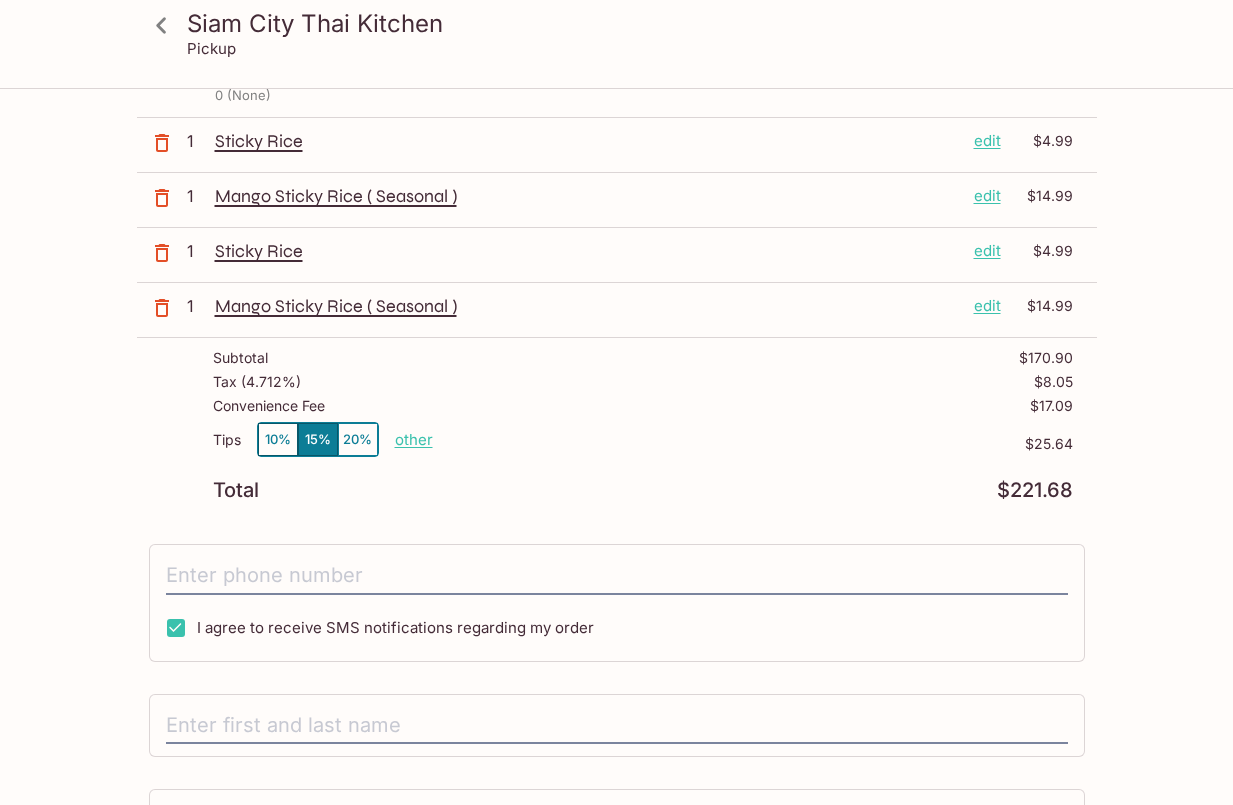 click on "10%" at bounding box center [278, 439] 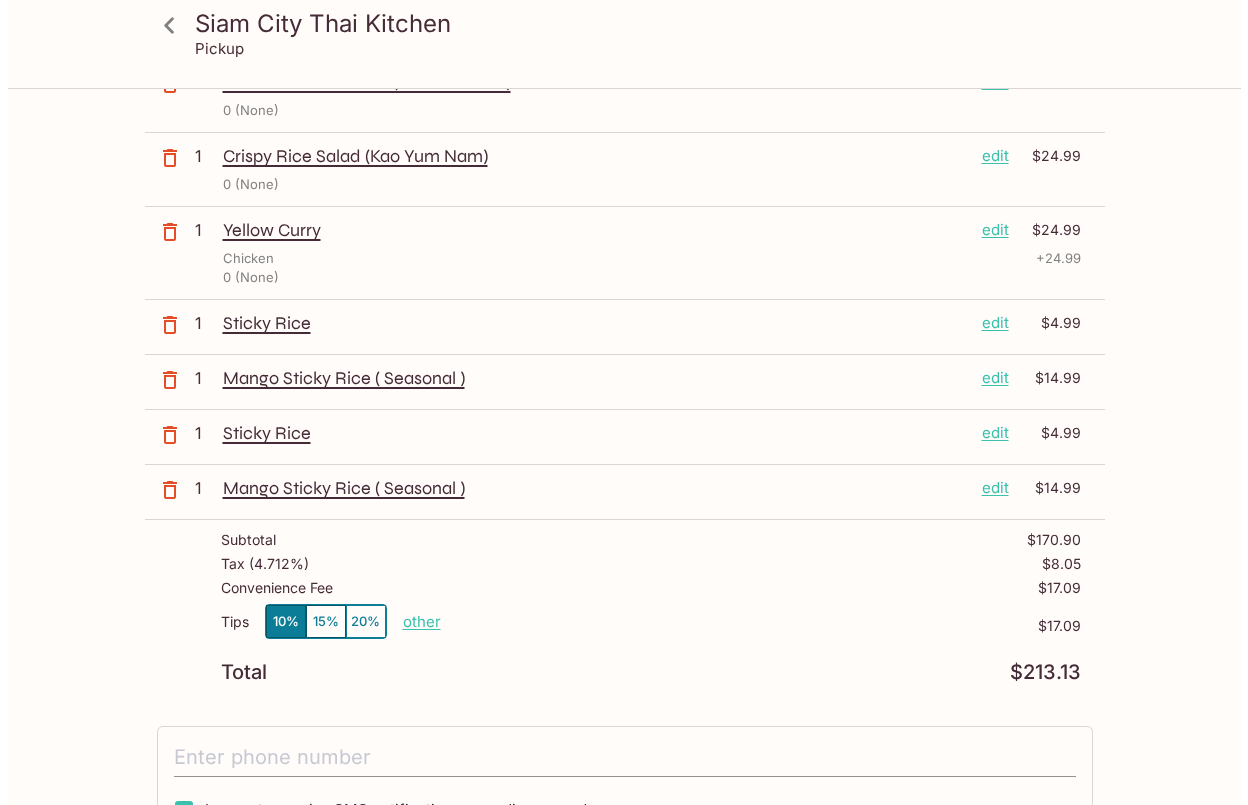 scroll, scrollTop: 367, scrollLeft: 0, axis: vertical 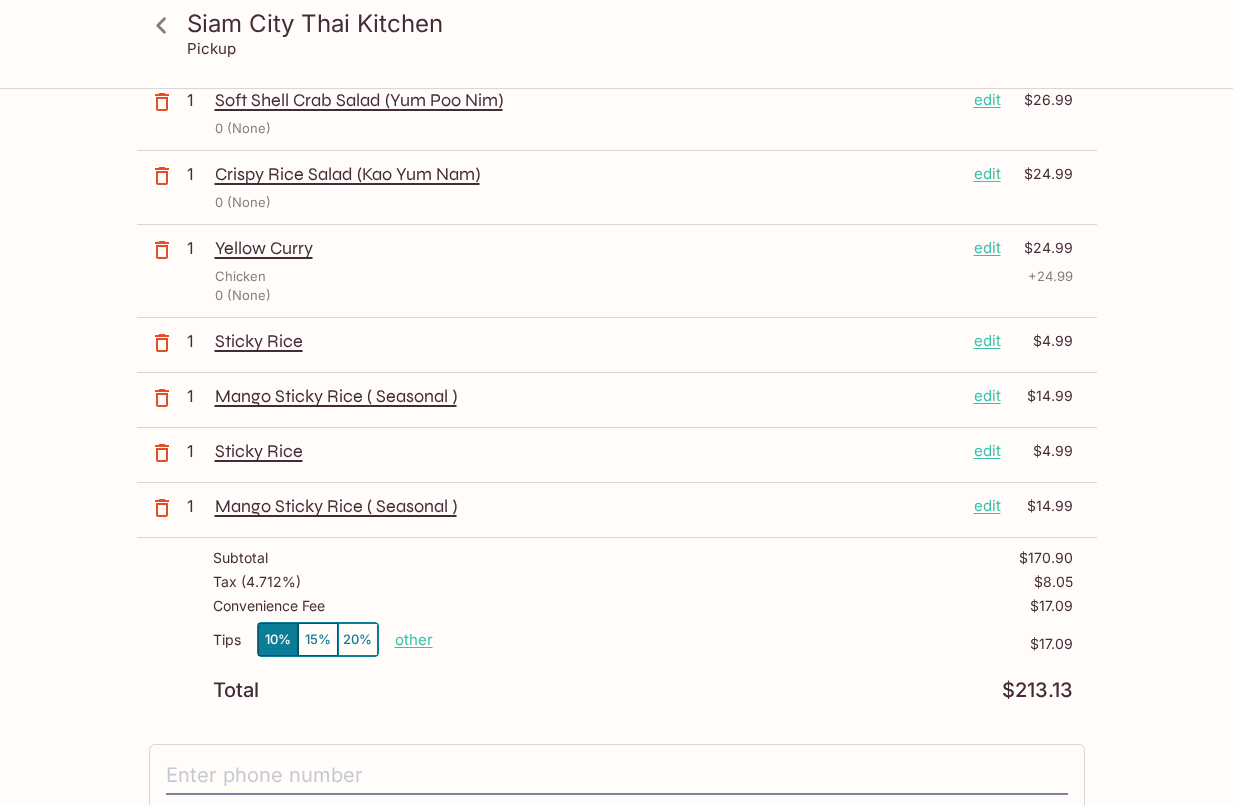 click on "edit" at bounding box center [987, 248] 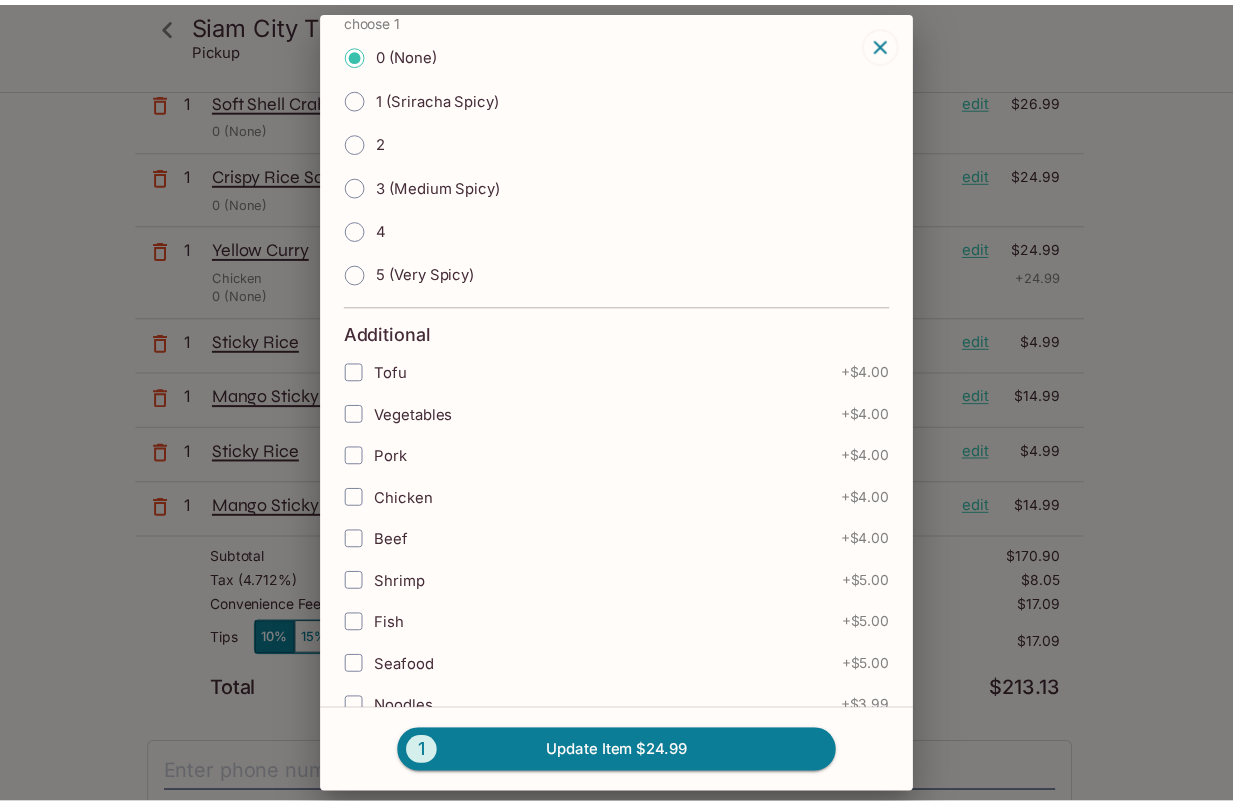 scroll, scrollTop: 633, scrollLeft: 0, axis: vertical 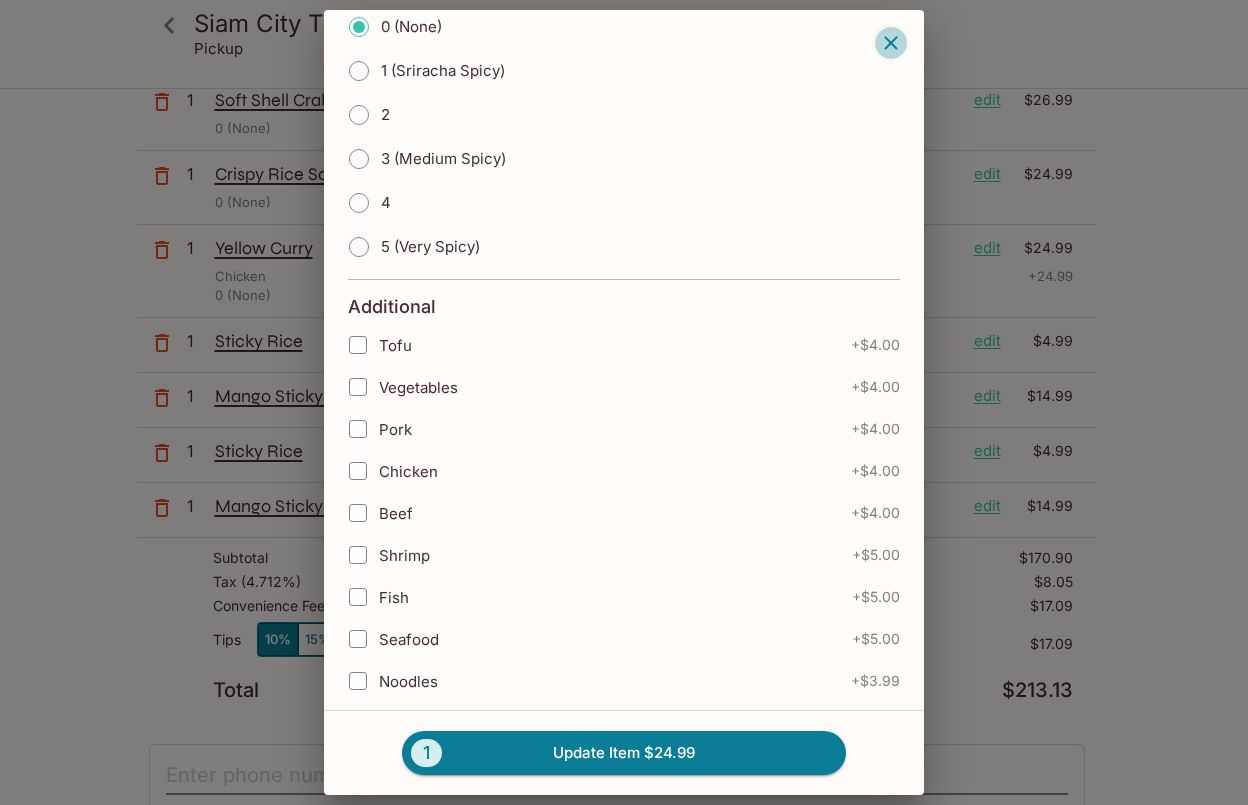 click 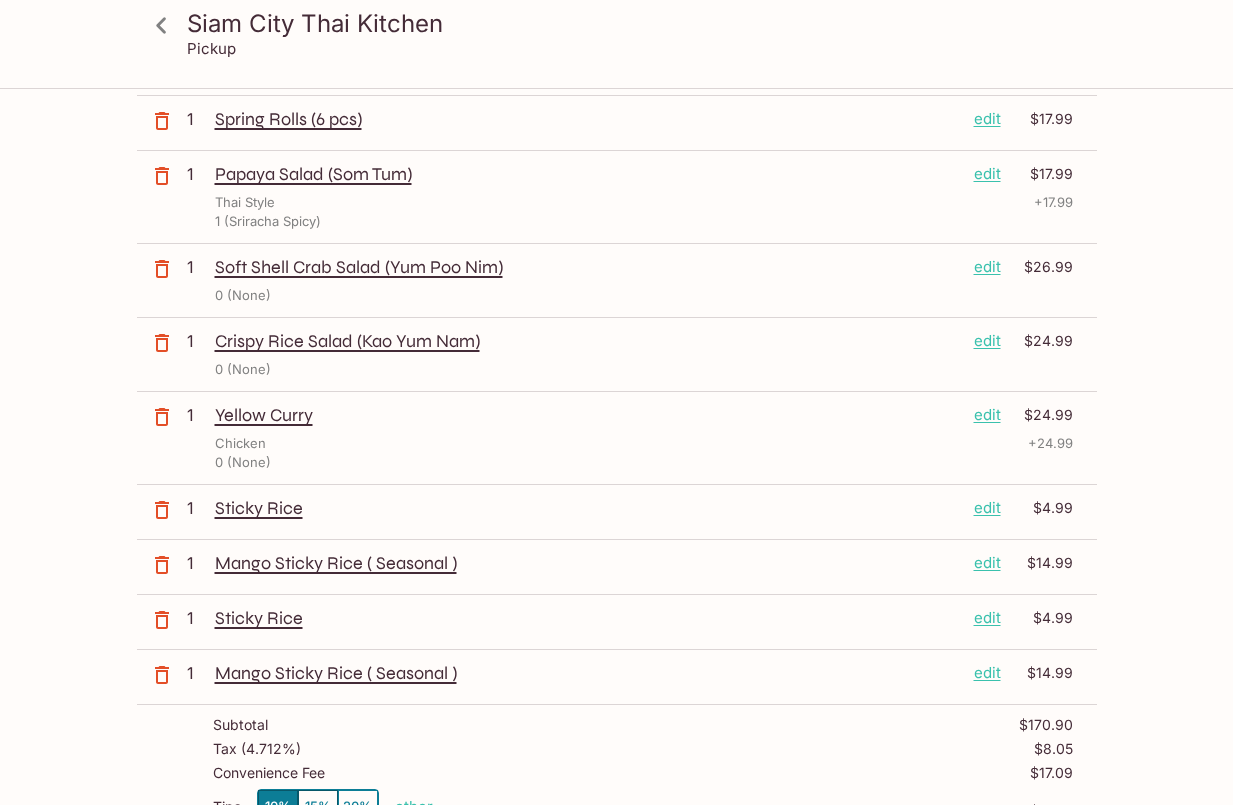 scroll, scrollTop: 167, scrollLeft: 0, axis: vertical 